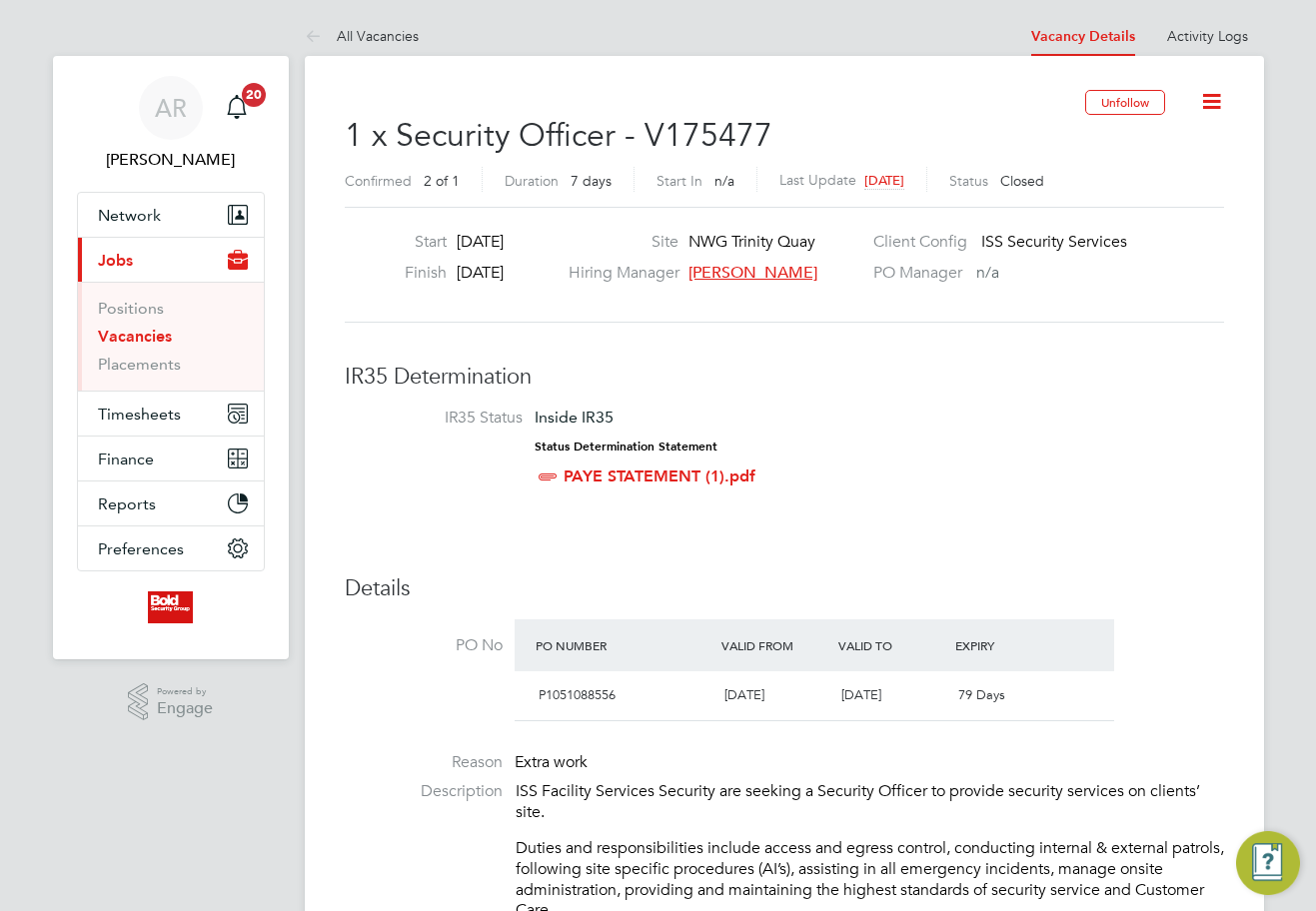 scroll, scrollTop: 0, scrollLeft: 0, axis: both 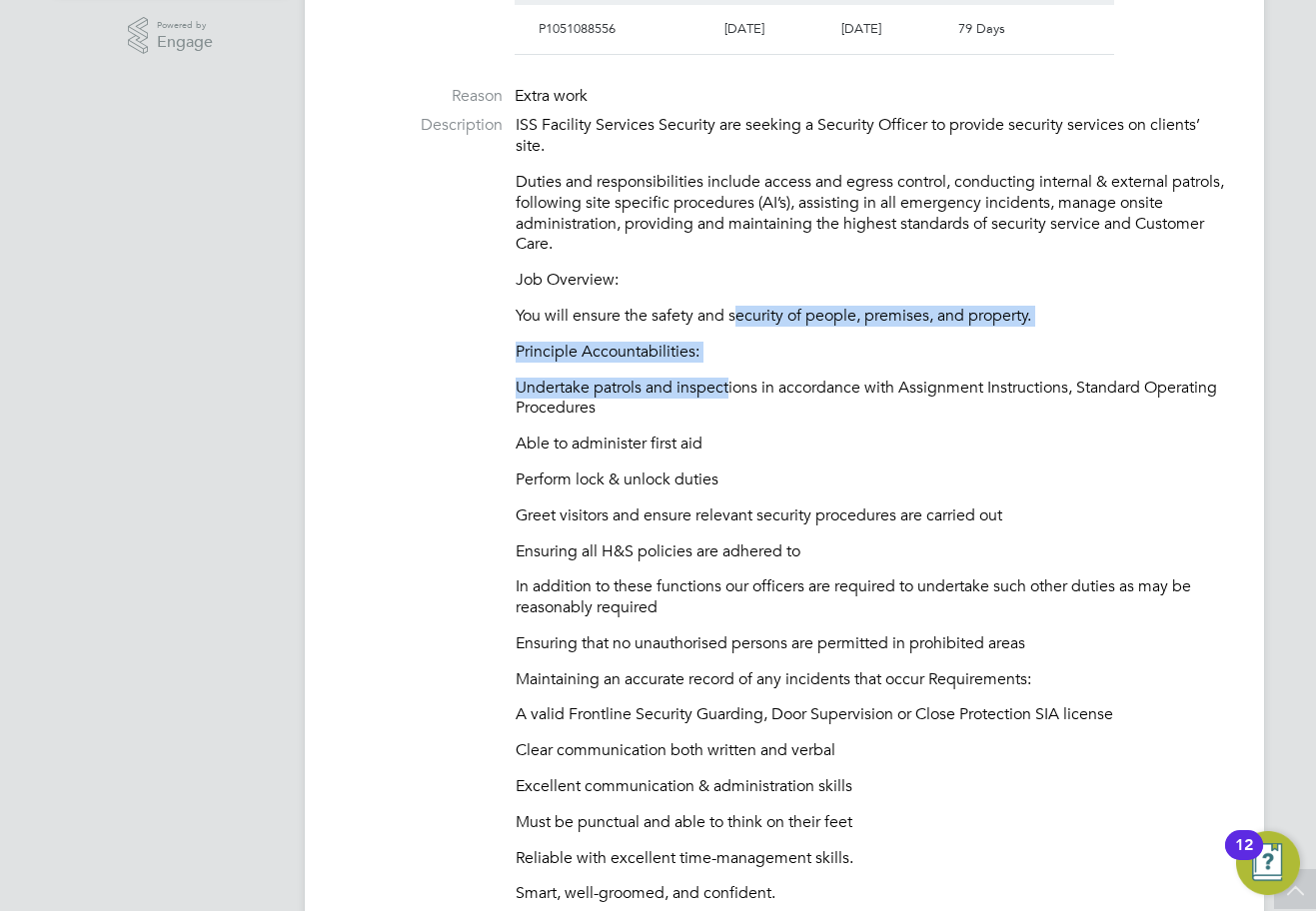 drag, startPoint x: 735, startPoint y: 306, endPoint x: 691, endPoint y: 527, distance: 225.33752 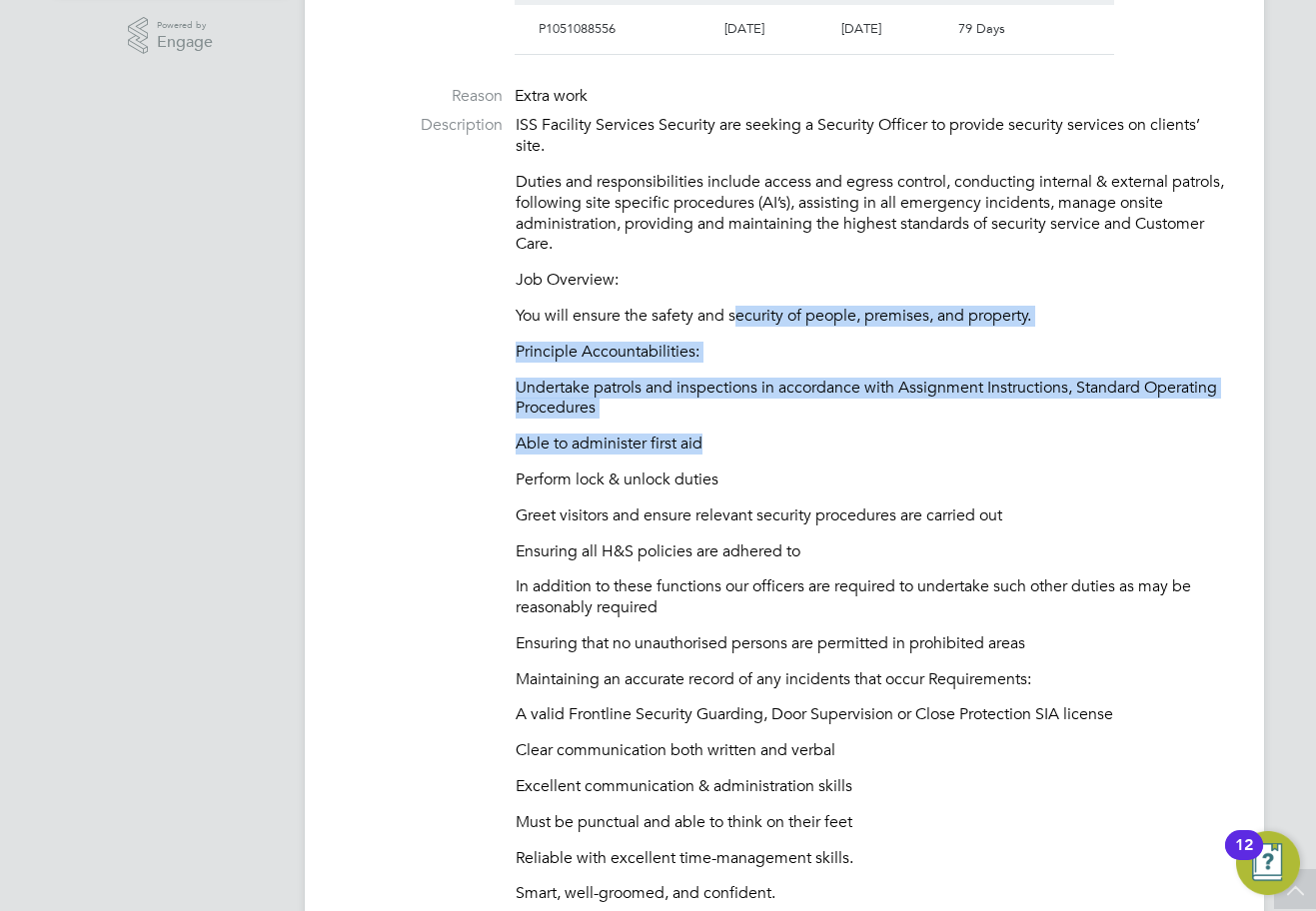 scroll, scrollTop: 267, scrollLeft: 0, axis: vertical 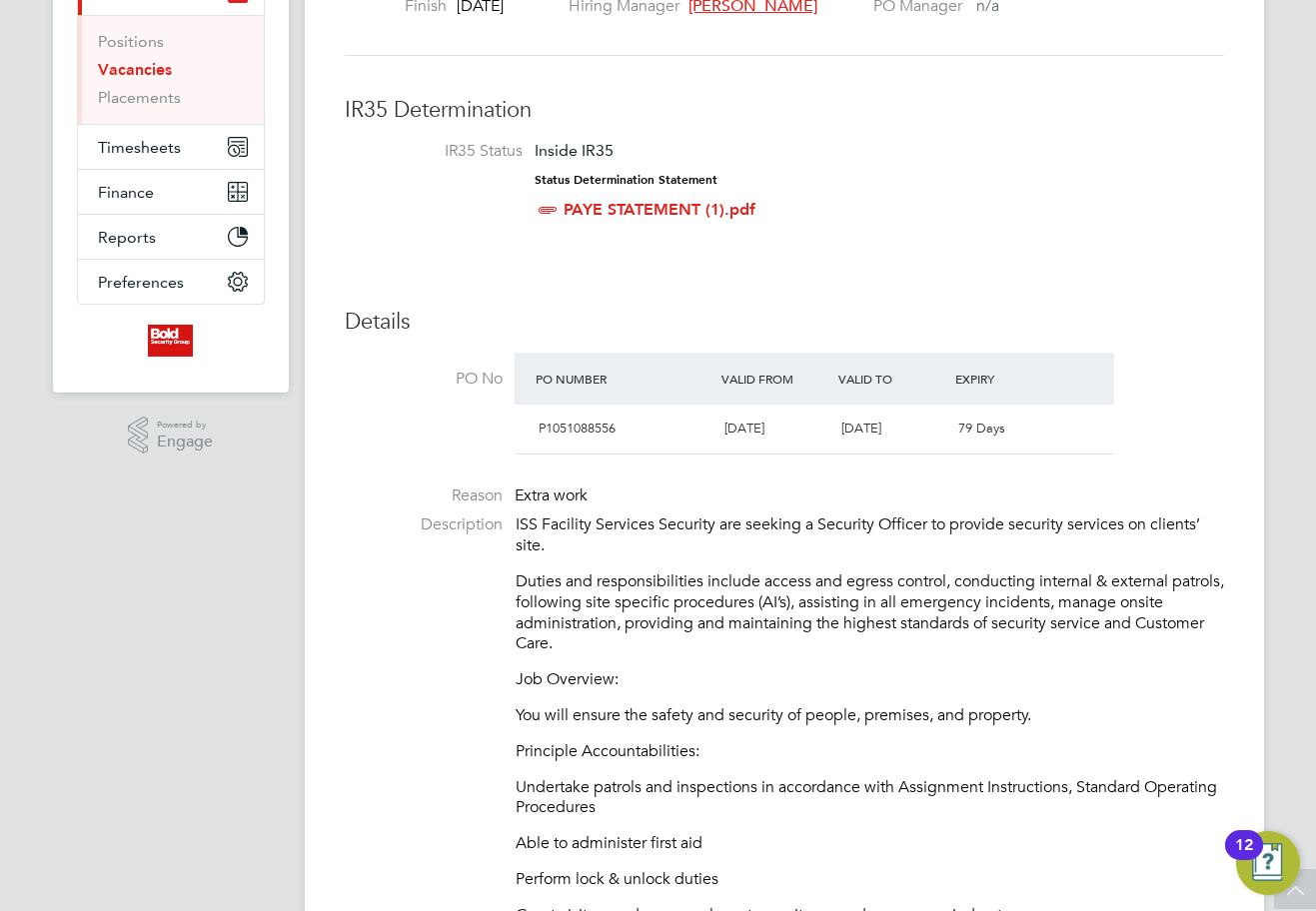 click on "ISS Facility Services Security are seeking a Security Officer to provide security services on clients’ site.
Duties and responsibilities include access and egress control, conducting internal & external patrols, following site specific procedures (AI’s), assisting in all emergency incidents, manage onsite administration, providing and maintaining the highest standards of security service and Customer Care.
Job Overview:
You will ensure the safety and security of people, premises, and property.
Principle Accountabilities:
Undertake patrols and inspections in accordance with Assignment Instructions, Standard Operating Procedures
Able to administer first aid
Perform lock & unlock duties
Greet visitors and ensure relevant security procedures are carried out
Ensuring all H&S policies are adhered to
In addition to these functions our officers are required to undertake such other duties as may be reasonably required
Clear communication both written and verbal" 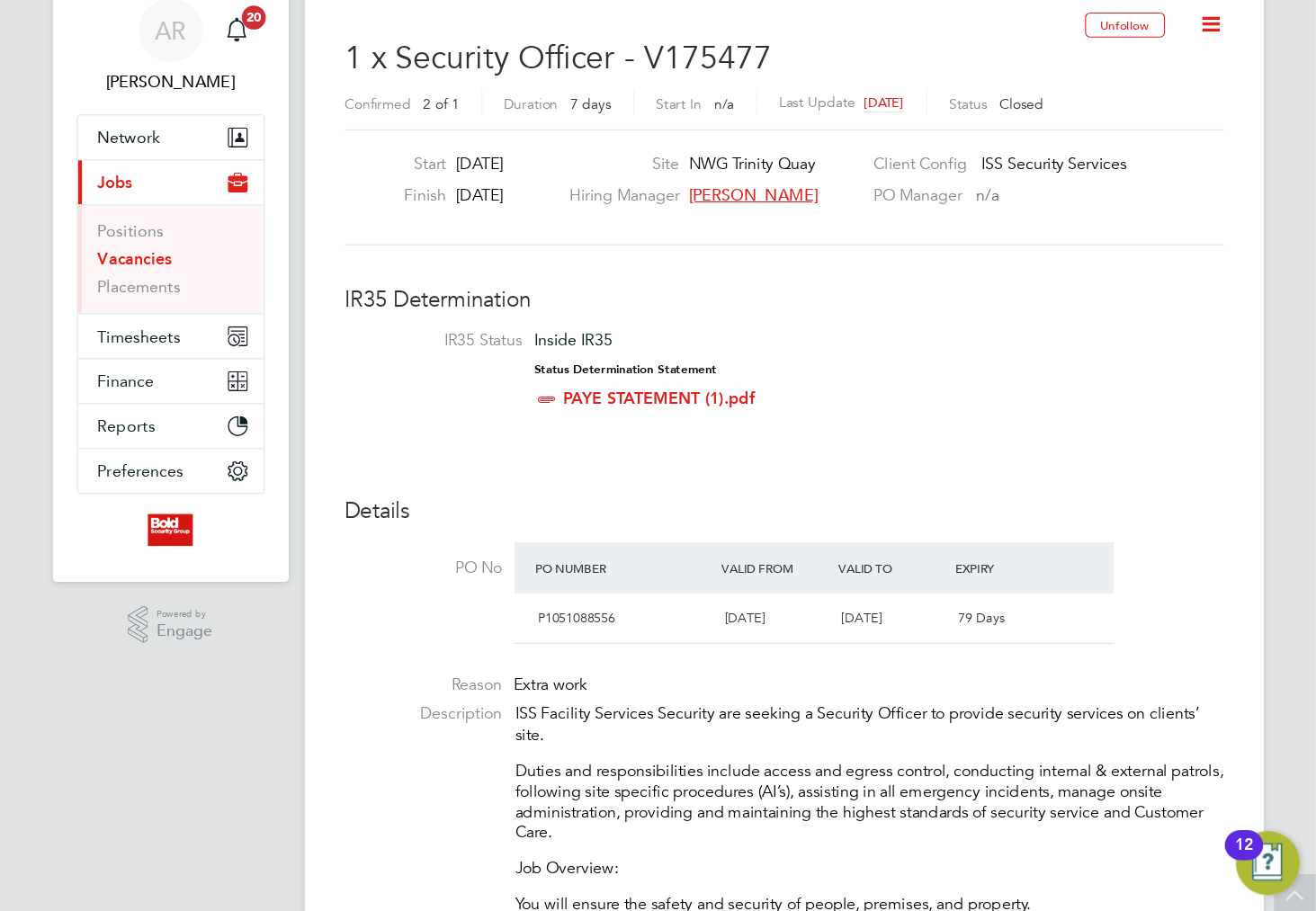 scroll, scrollTop: 0, scrollLeft: 0, axis: both 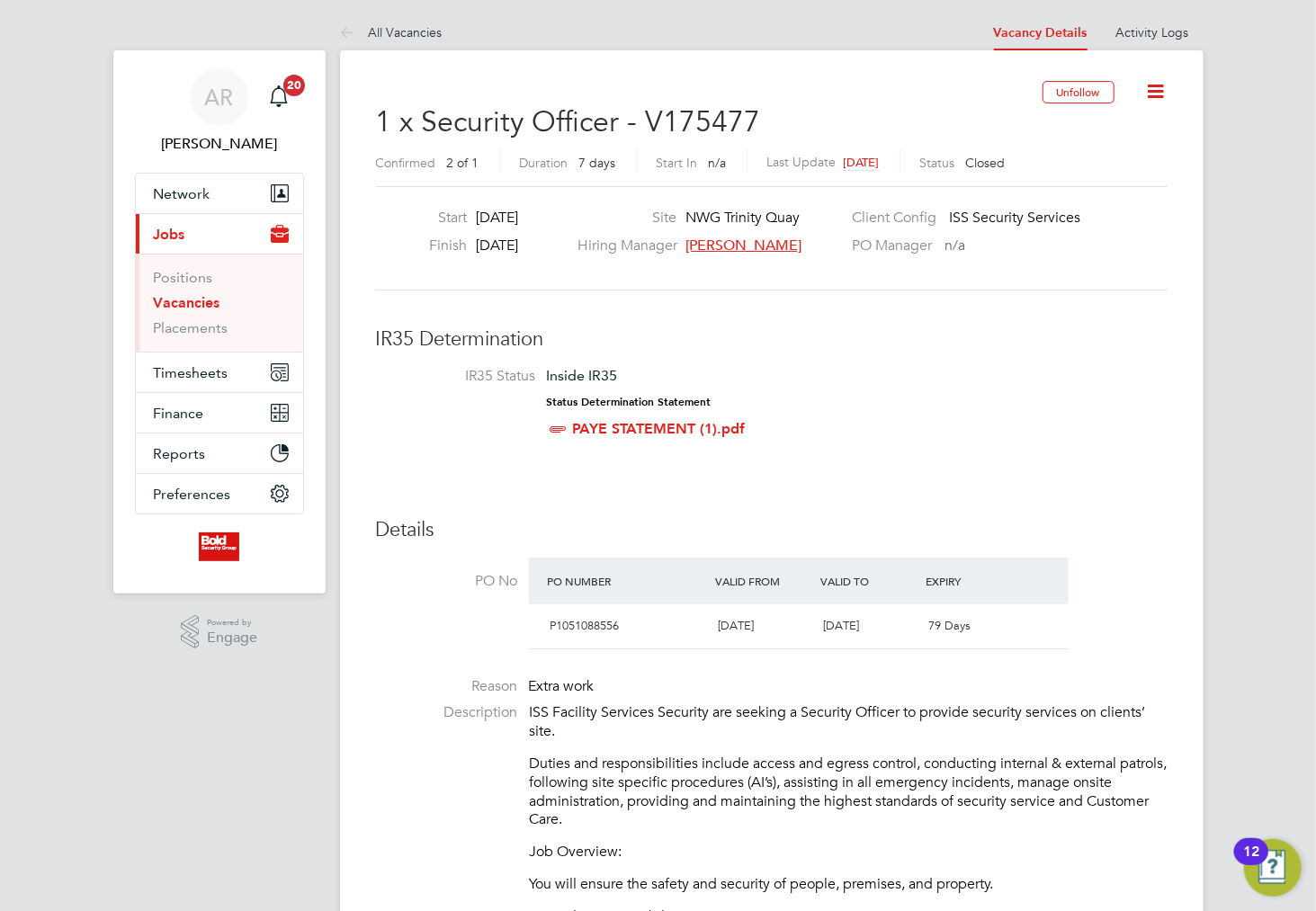 click on "ISS Facility Services Security are seeking a Security Officer to provide security services on clients’ site." 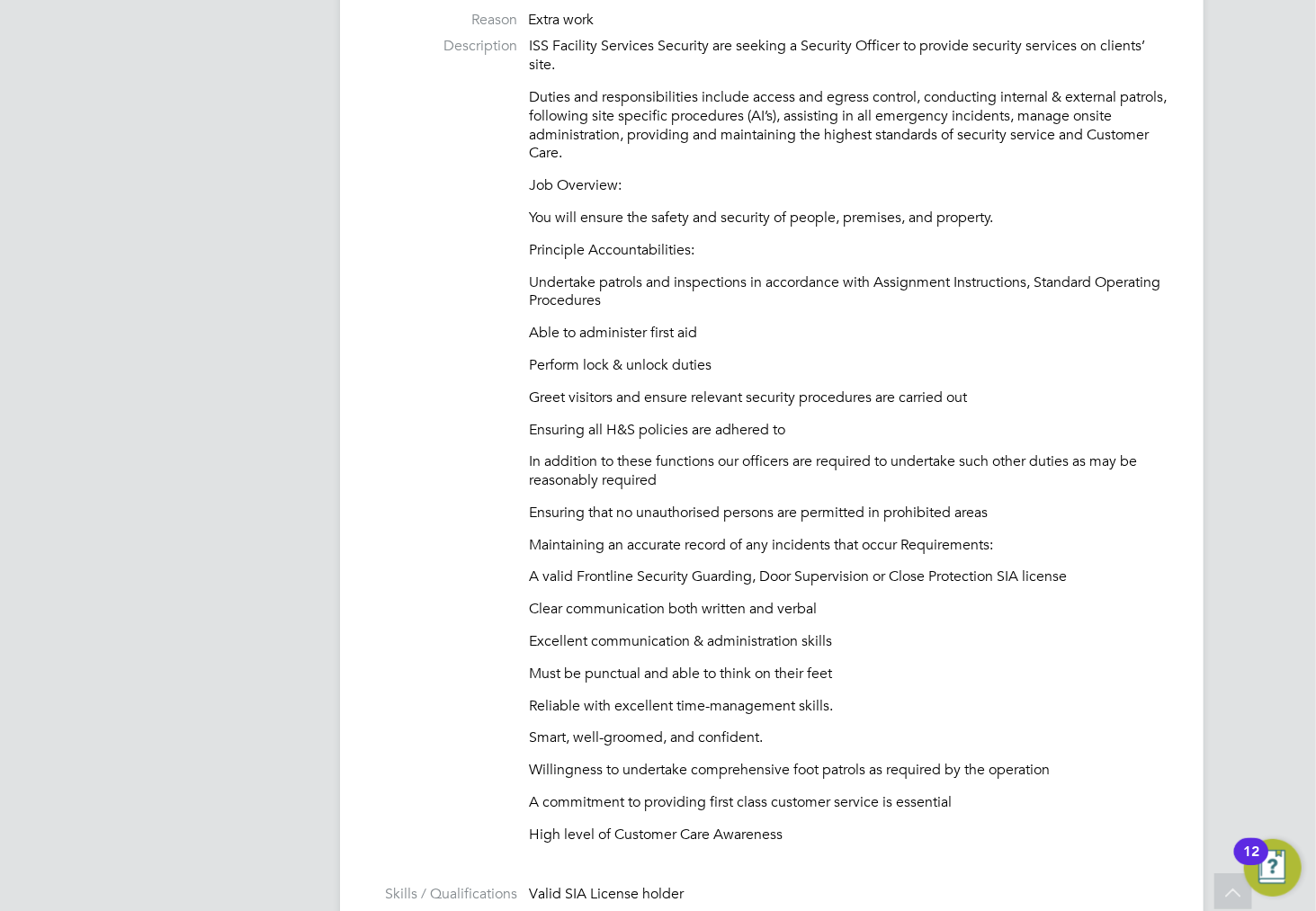 click on "ISS Facility Services Security are seeking a Security Officer to provide security services on clients’ site.
Duties and responsibilities include access and egress control, conducting internal & external patrols, following site specific procedures (AI’s), assisting in all emergency incidents, manage onsite administration, providing and maintaining the highest standards of security service and Customer Care.
Job Overview:
You will ensure the safety and security of people, premises, and property.
Principle Accountabilities:
Undertake patrols and inspections in accordance with Assignment Instructions, Standard Operating Procedures
Able to administer first aid
Perform lock & unlock duties
Greet visitors and ensure relevant security procedures are carried out
Ensuring all H&S policies are adhered to
In addition to these functions our officers are required to undertake such other duties as may be reasonably required
Clear communication both written and verbal" 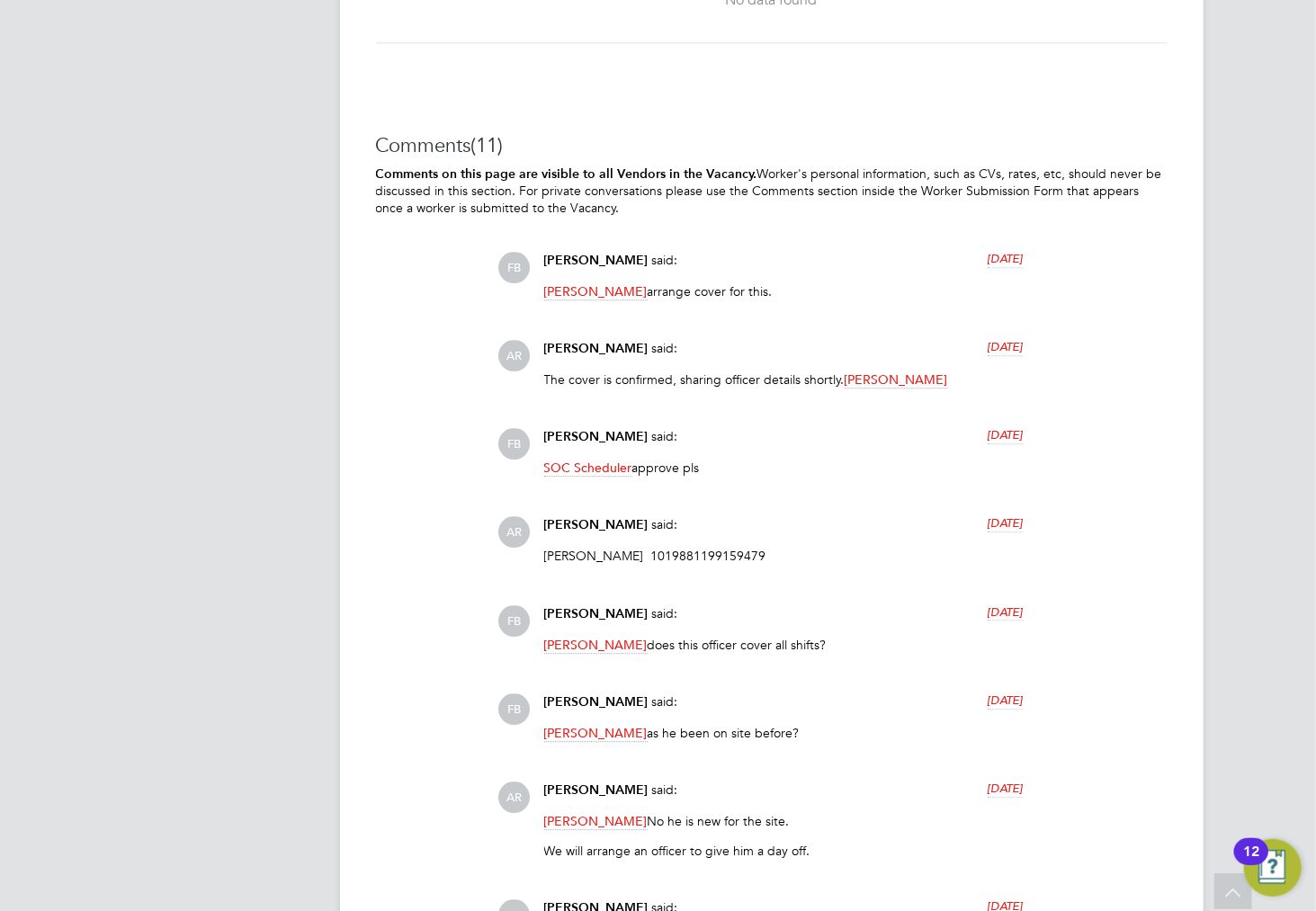 click on "Comments on this page are visible to all Vendors in the Vacancy.
Worker's personal information, such as CVs, rates, etc, should never be discussed in this section. For private conversations please
use the Comments section inside the Worker Submission Form that appears once a worker is submitted to the Vacancy." 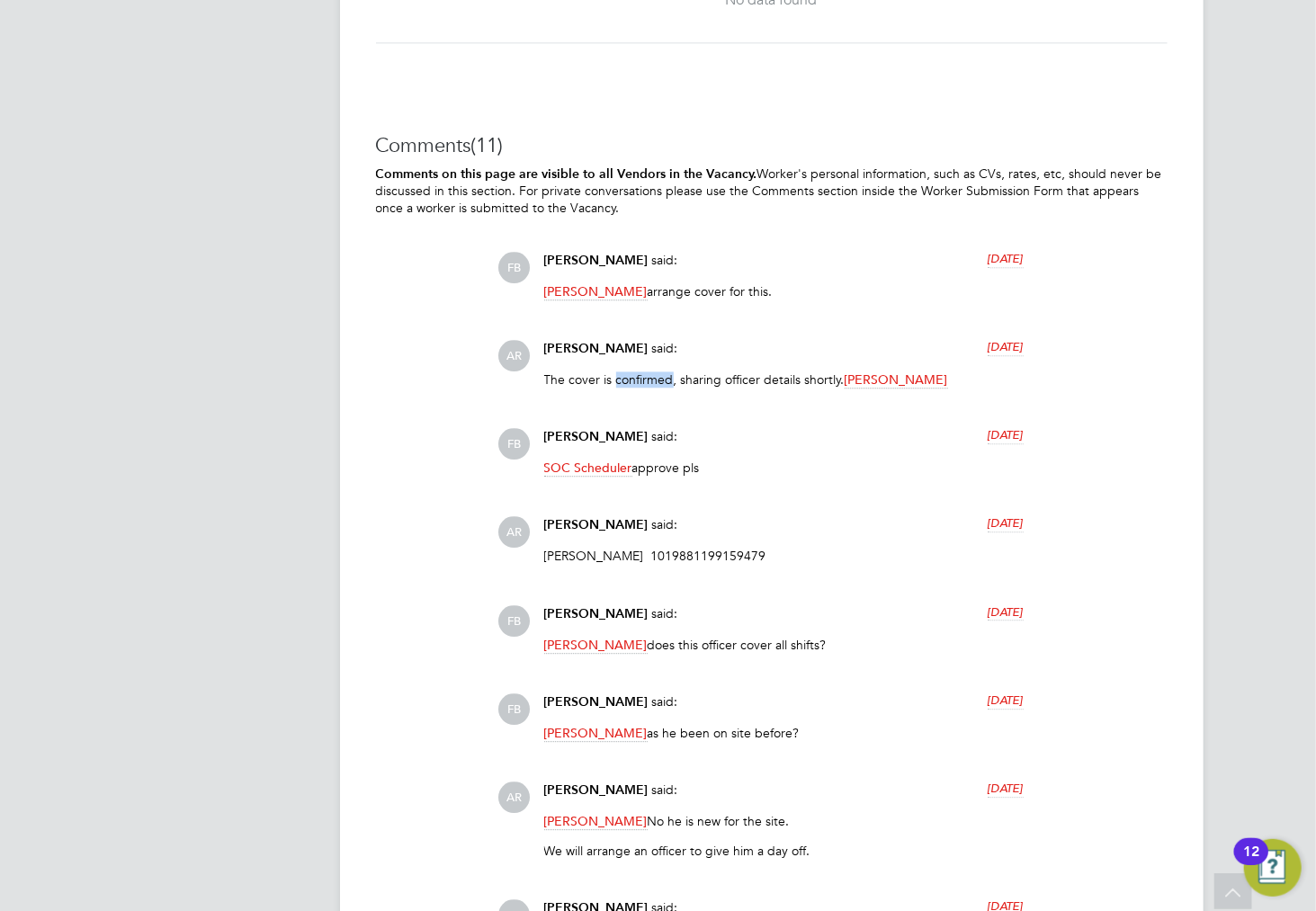 click on "The cover is confirmed, sharing officer details shortly.  [PERSON_NAME]" 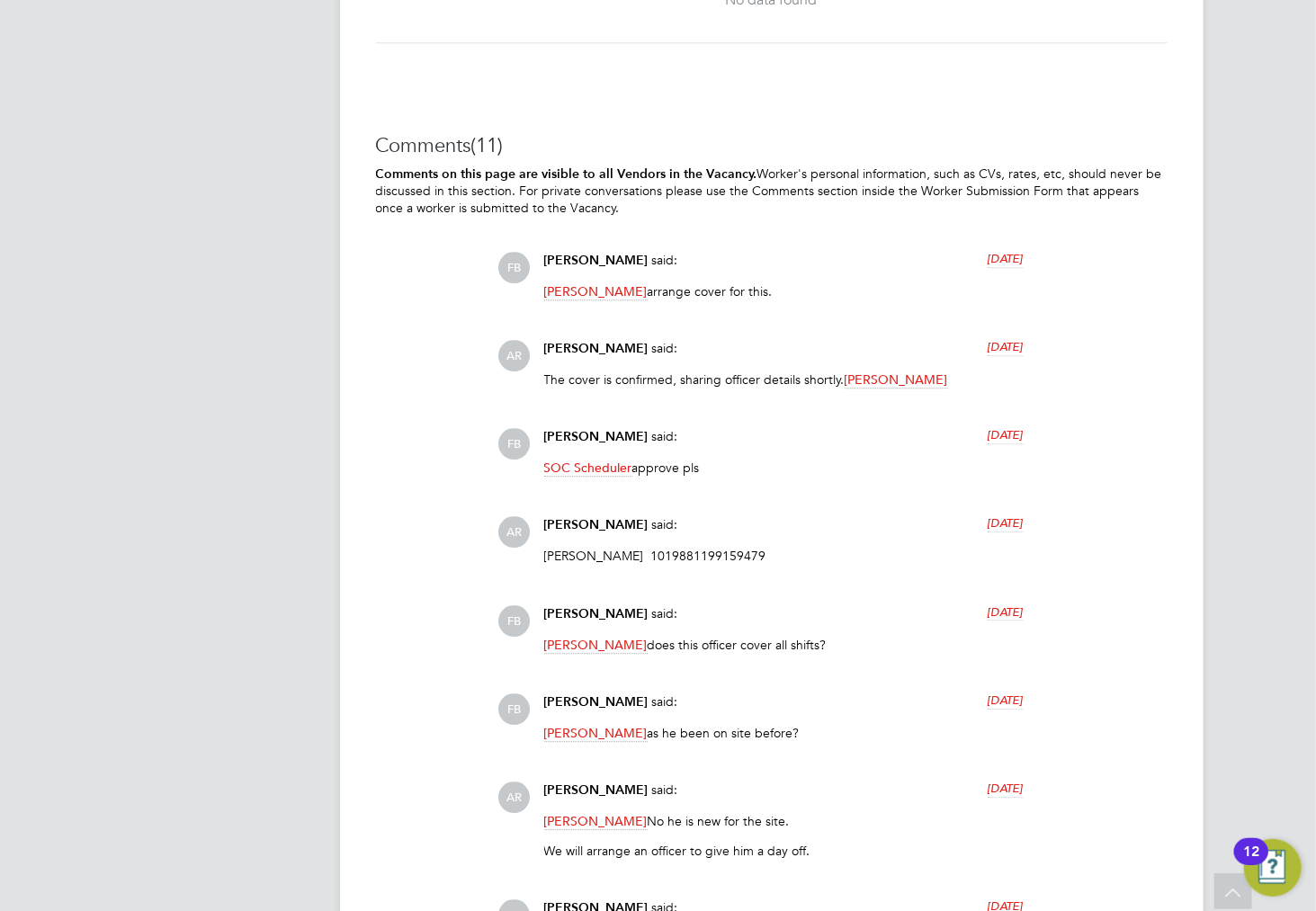 click on "[PERSON_NAME]   said:   [DATE]" 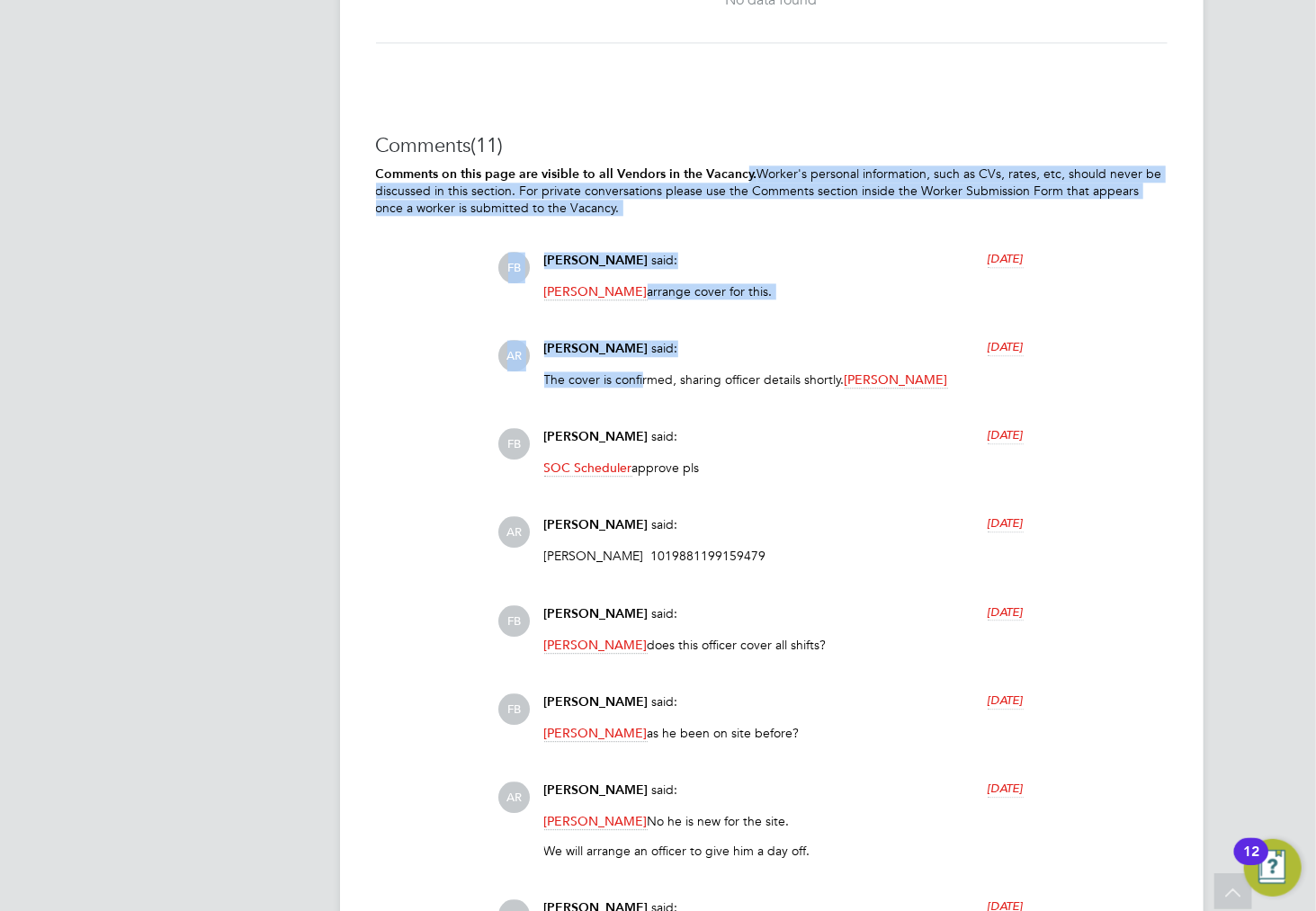 drag, startPoint x: 643, startPoint y: 389, endPoint x: 750, endPoint y: 174, distance: 240.15412 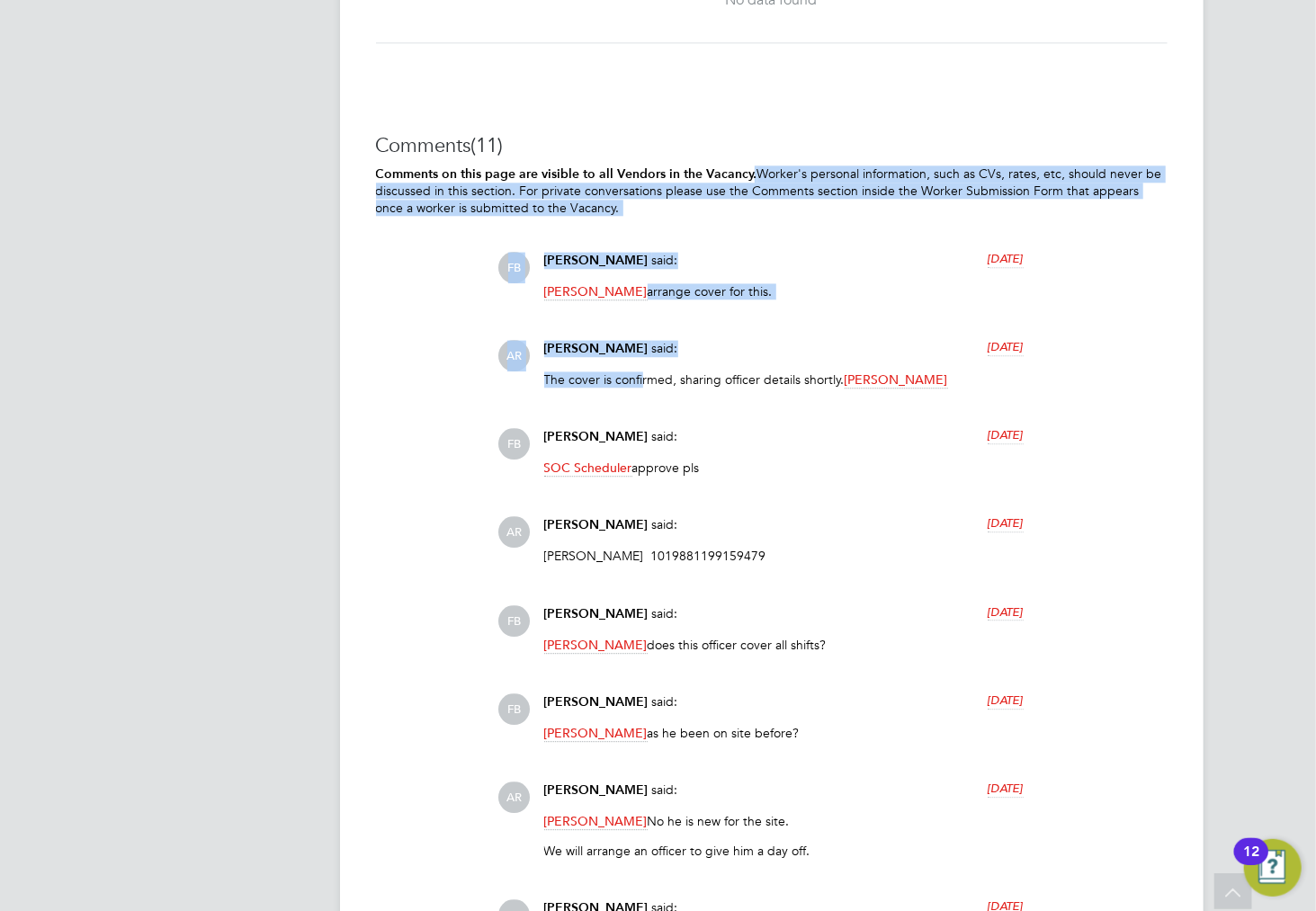 click on "Comments  (11) Comments on this page are visible to all Vendors in the Vacancy.
Worker's personal information, such as CVs, rates, etc, should never be discussed in this section. For private conversations please
use the Comments section inside the Worker Submission Form that appears once a worker is submitted to the Vacancy. FB [PERSON_NAME]   said:   [DATE] [PERSON_NAME]  arrange cover for this. Show more AR [PERSON_NAME]   said:   [DATE] The cover is confirmed, sharing officer details shortly.  [PERSON_NAME] Show more FB [PERSON_NAME]   said:   [DATE] SOC Scheduler  approve pls Show more AR [PERSON_NAME]   said:   [DATE] [PERSON_NAME]  1019881199159479 Show more FB [PERSON_NAME]   said:   [DATE] [PERSON_NAME]  does this officer cover all shifts? Show more FB [PERSON_NAME]   said:   [DATE] [PERSON_NAME]  as he been on site before? Show more AR [PERSON_NAME]   said:   [DATE] [PERSON_NAME]  No he is new for the site.
We will arrange an officer to give him a day off. Show more FB" 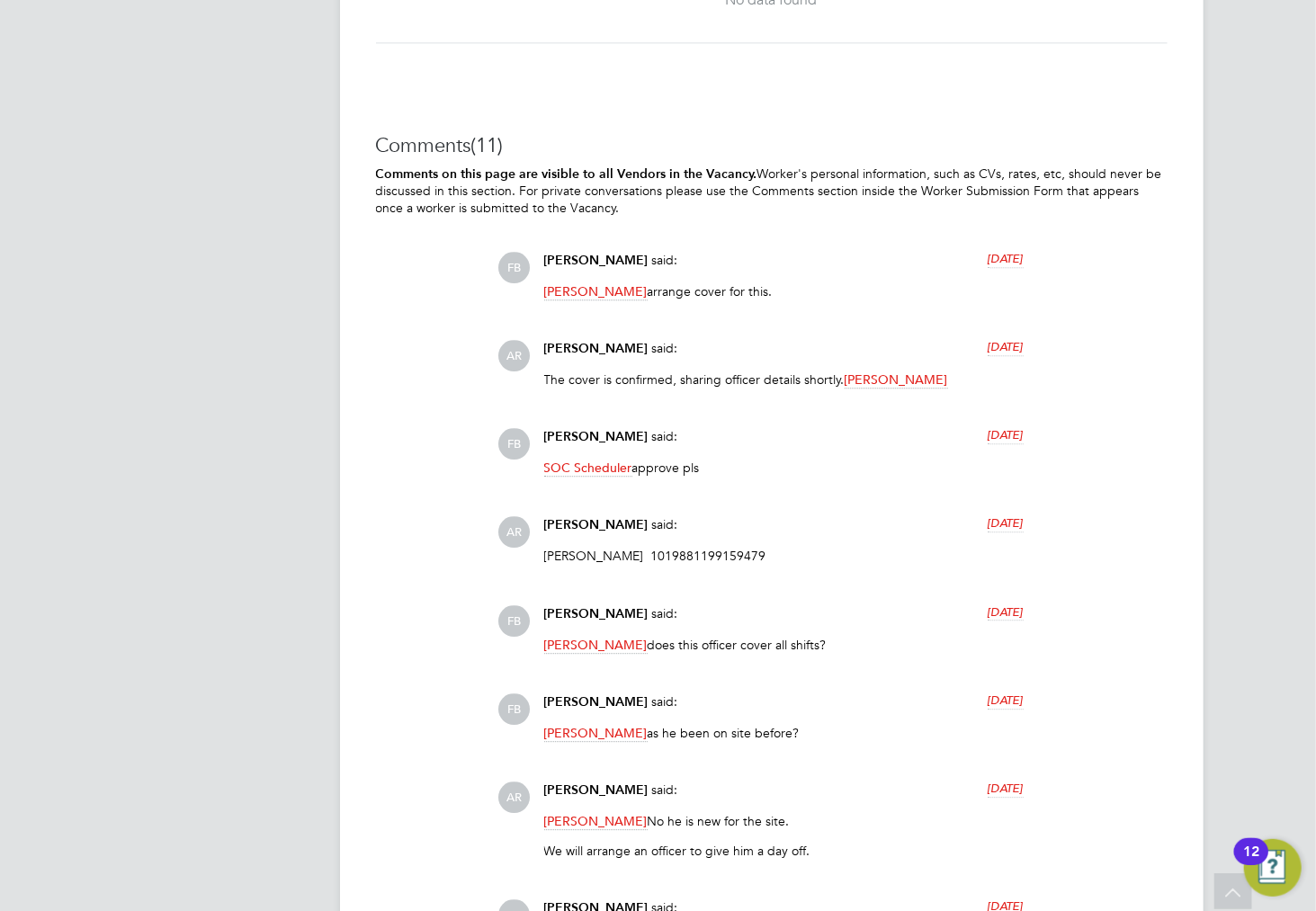 drag, startPoint x: 706, startPoint y: 462, endPoint x: 695, endPoint y: 556, distance: 94.64143 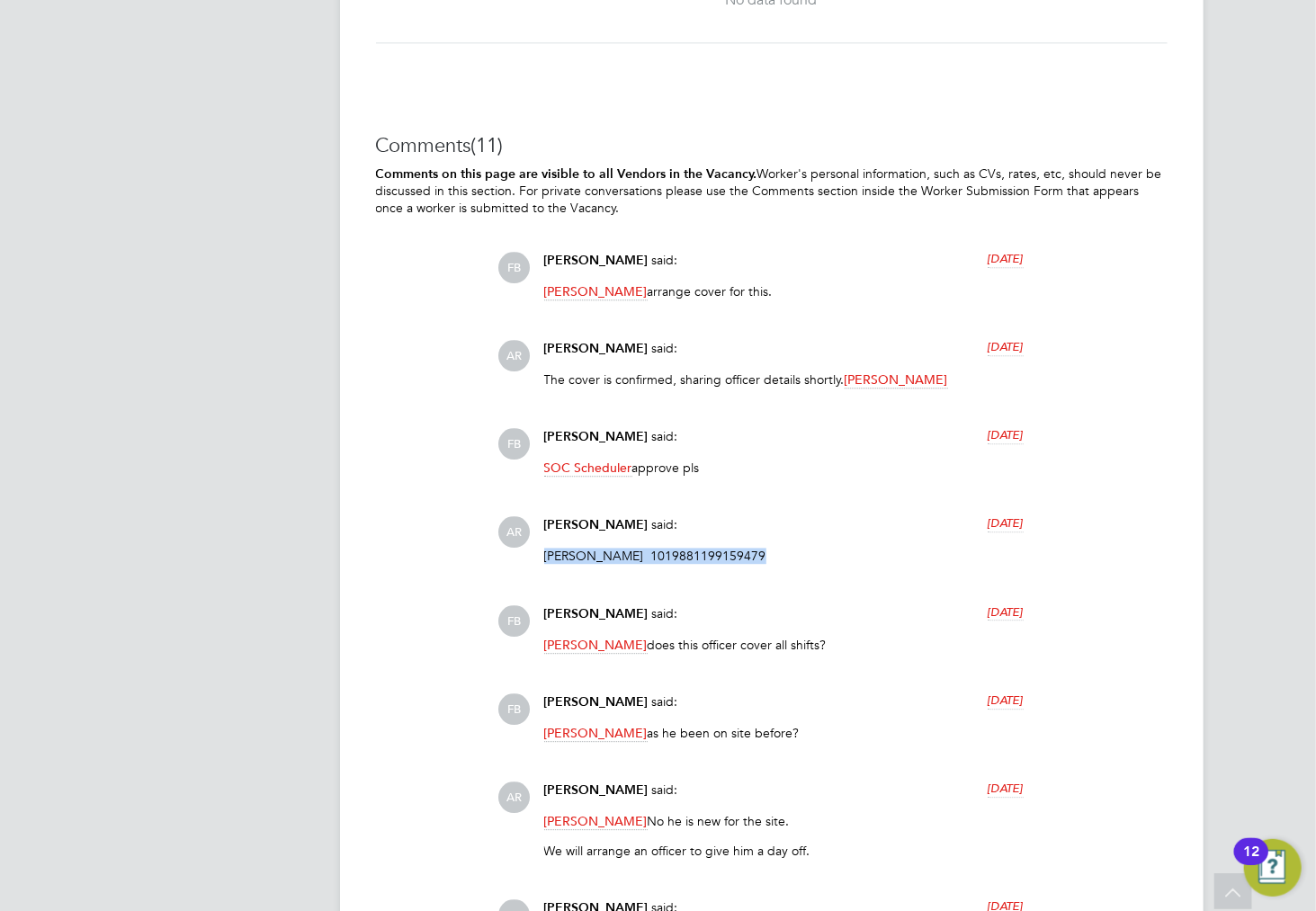 click on "[PERSON_NAME]  1019881199159479" 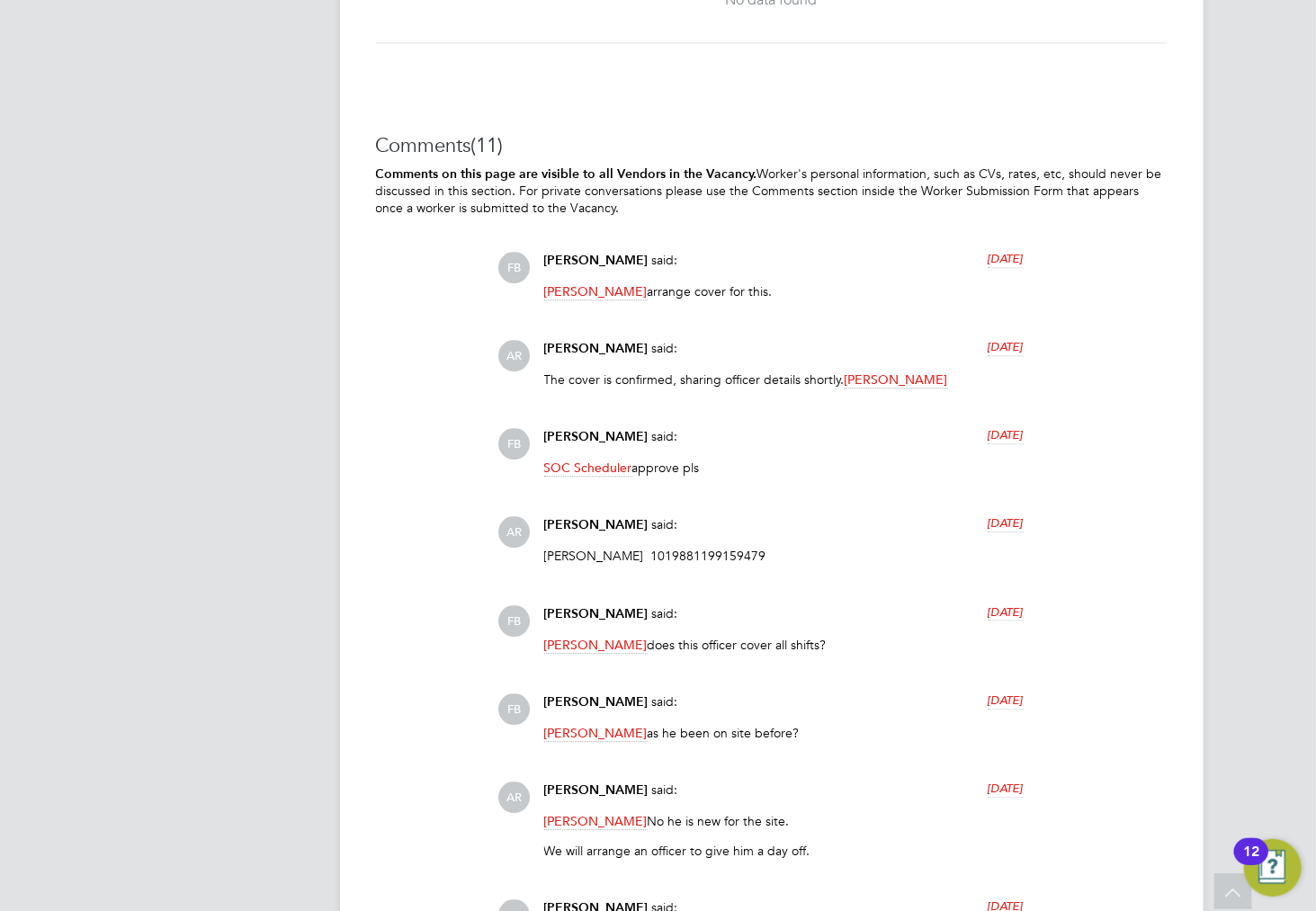 click on "[PERSON_NAME]  does this officer cover all shifts?" 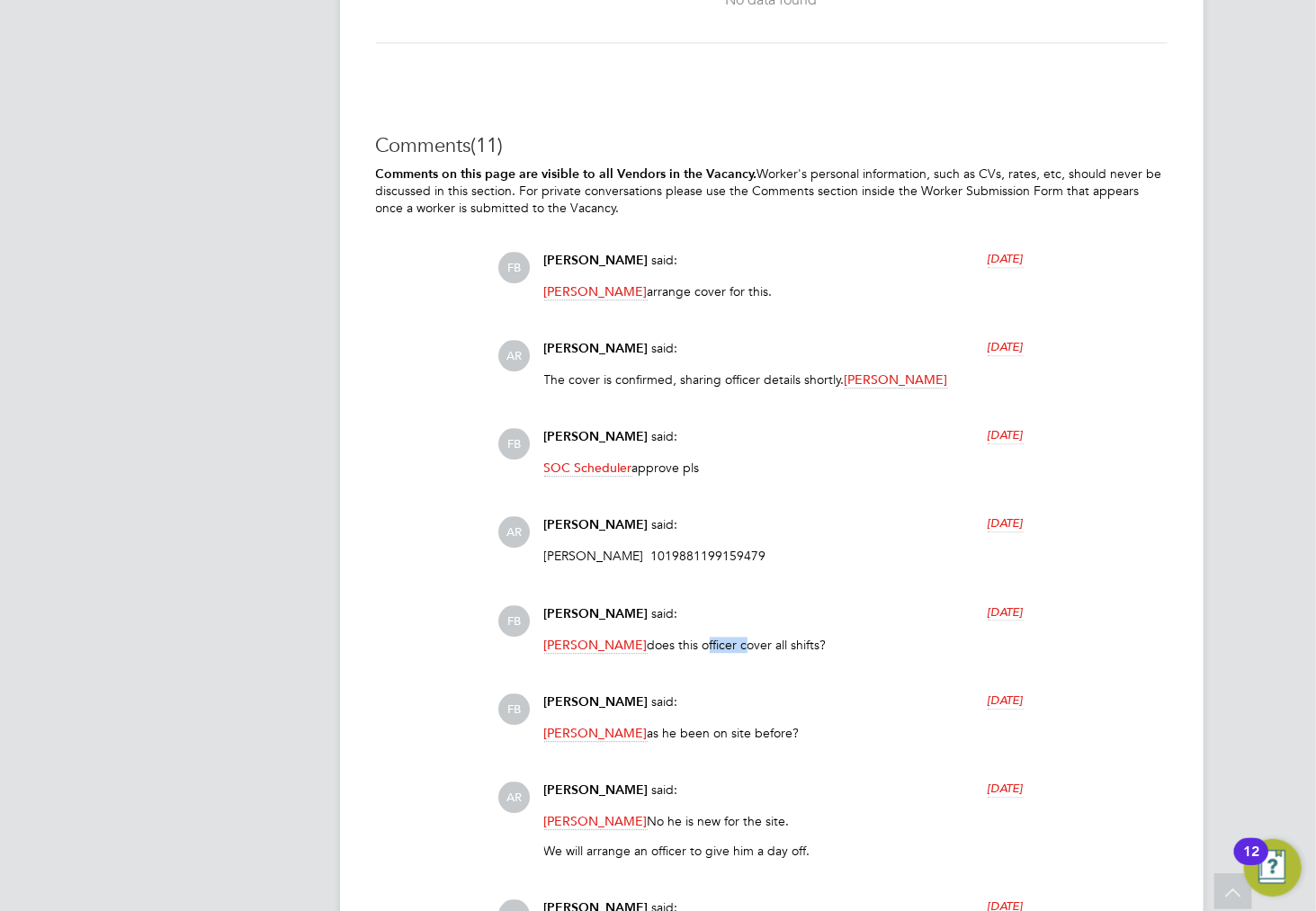 click on "[PERSON_NAME]  does this officer cover all shifts?" 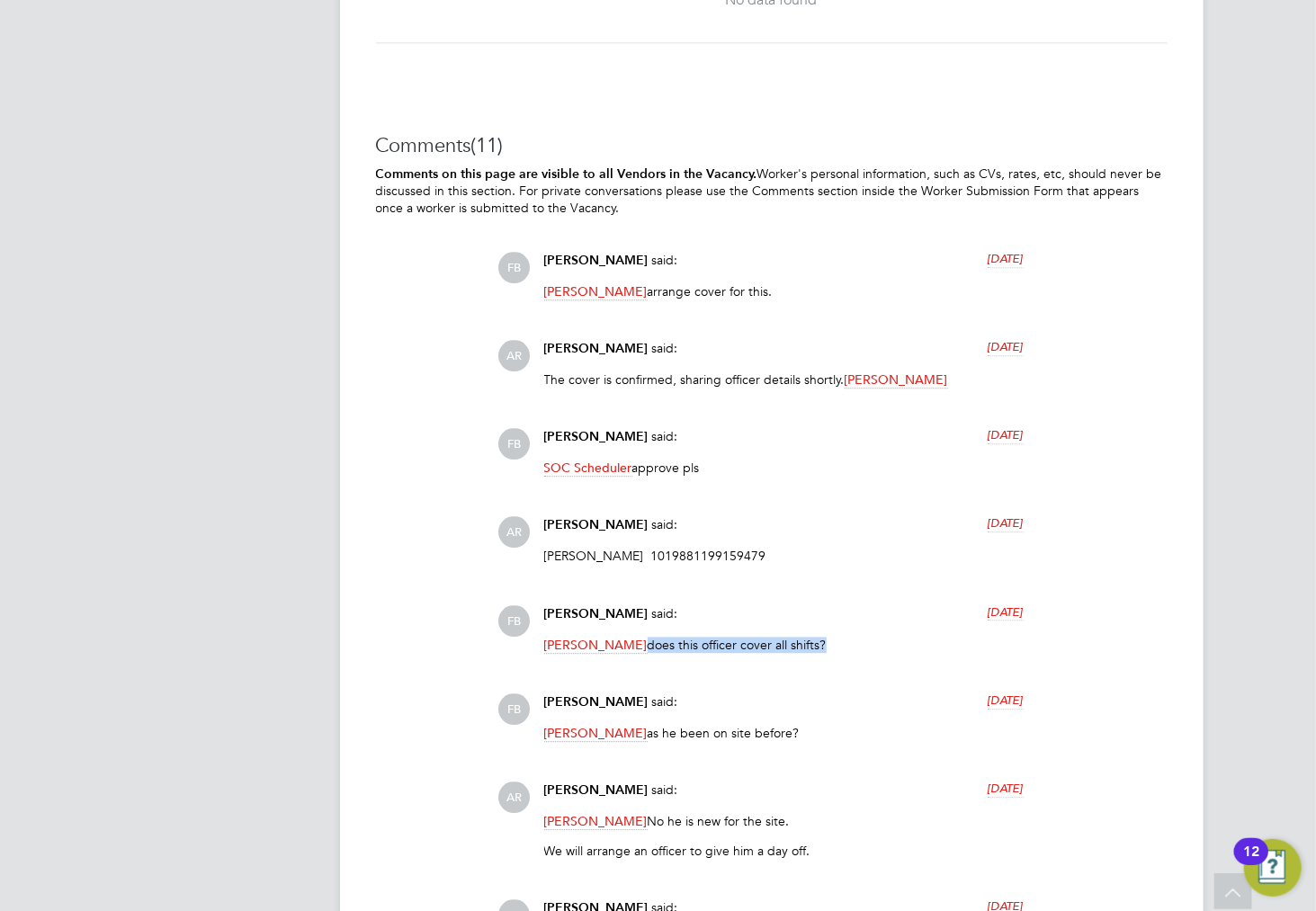 click on "[PERSON_NAME]  does this officer cover all shifts?" 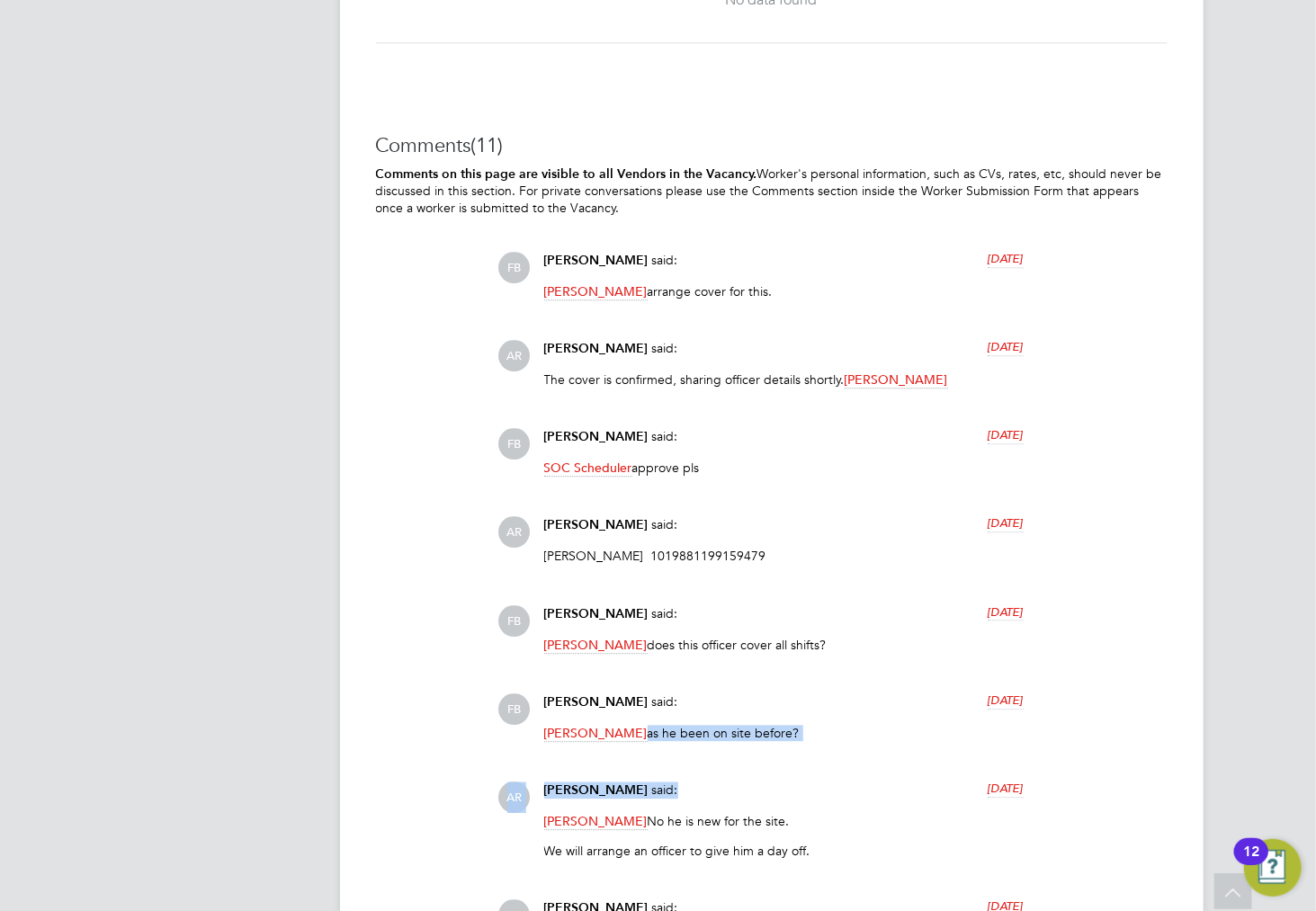 drag, startPoint x: 718, startPoint y: 758, endPoint x: 771, endPoint y: 601, distance: 165.7046 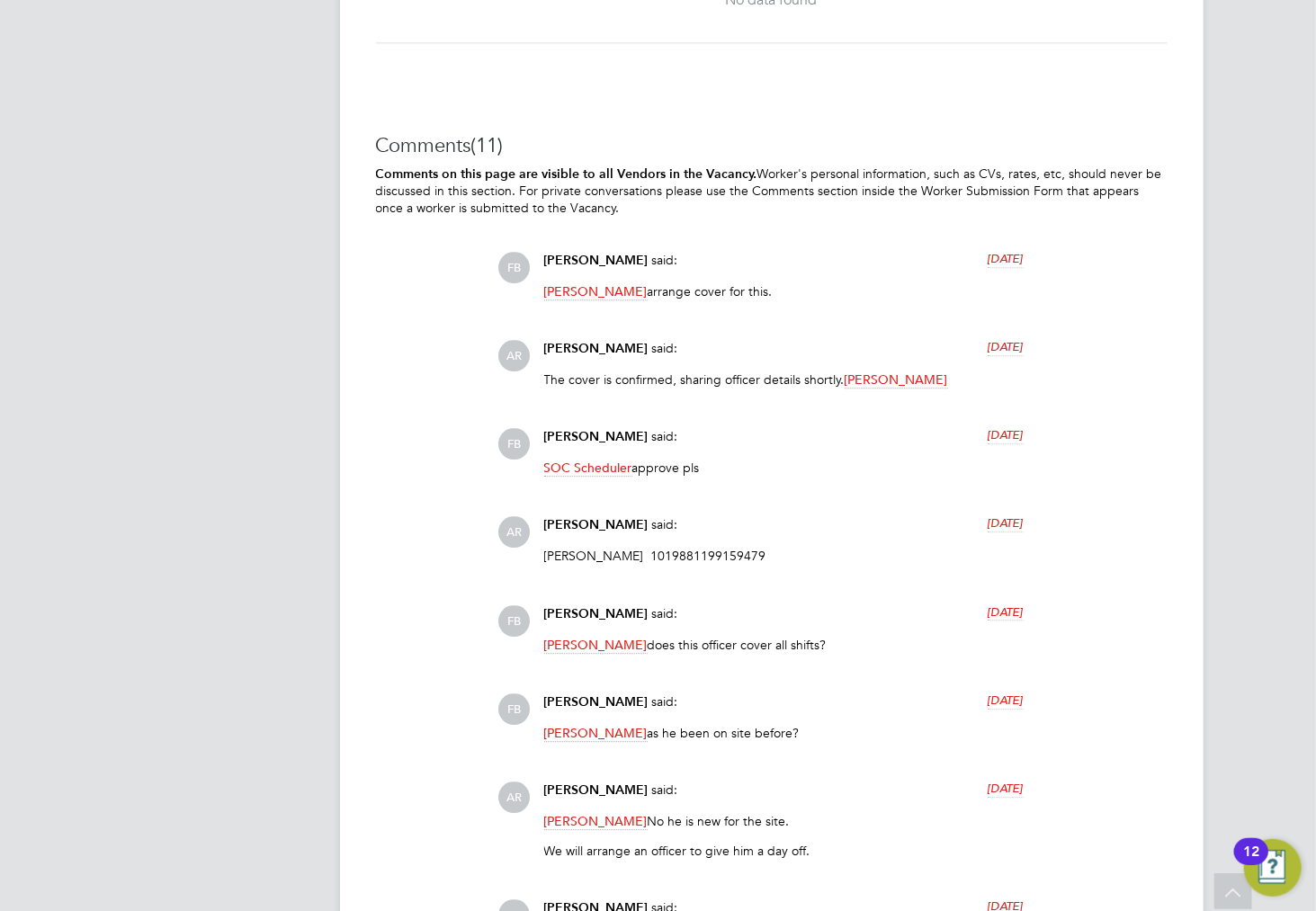 click on "Comments  (11) Comments on this page are visible to all Vendors in the Vacancy.
Worker's personal information, such as CVs, rates, etc, should never be discussed in this section. For private conversations please
use the Comments section inside the Worker Submission Form that appears once a worker is submitted to the Vacancy. FB [PERSON_NAME]   said:   [DATE] [PERSON_NAME]  arrange cover for this. Show more AR [PERSON_NAME]   said:   [DATE] The cover is confirmed, sharing officer details shortly.  [PERSON_NAME] Show more FB [PERSON_NAME]   said:   [DATE] SOC Scheduler  approve pls Show more AR [PERSON_NAME]   said:   [DATE] [PERSON_NAME]  1019881199159479 Show more FB [PERSON_NAME]   said:   [DATE] [PERSON_NAME]  does this officer cover all shifts? Show more FB [PERSON_NAME]   said:   [DATE] [PERSON_NAME]  as he been on site before? Show more AR [PERSON_NAME]   said:   [DATE] [PERSON_NAME]  No he is new for the site.
We will arrange an officer to give him a day off. Show more FB" 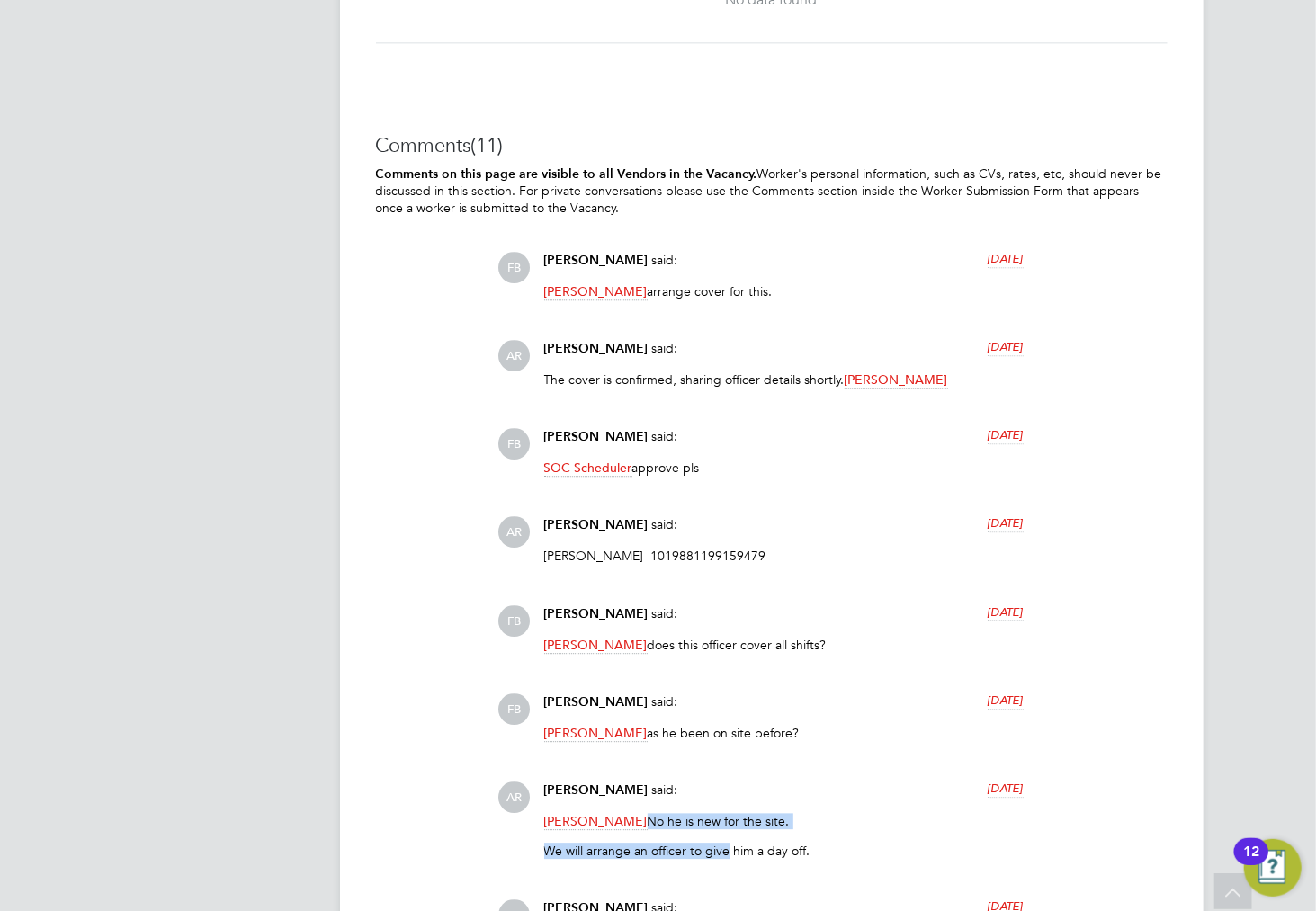 drag, startPoint x: 722, startPoint y: 812, endPoint x: 711, endPoint y: 826, distance: 17.804494 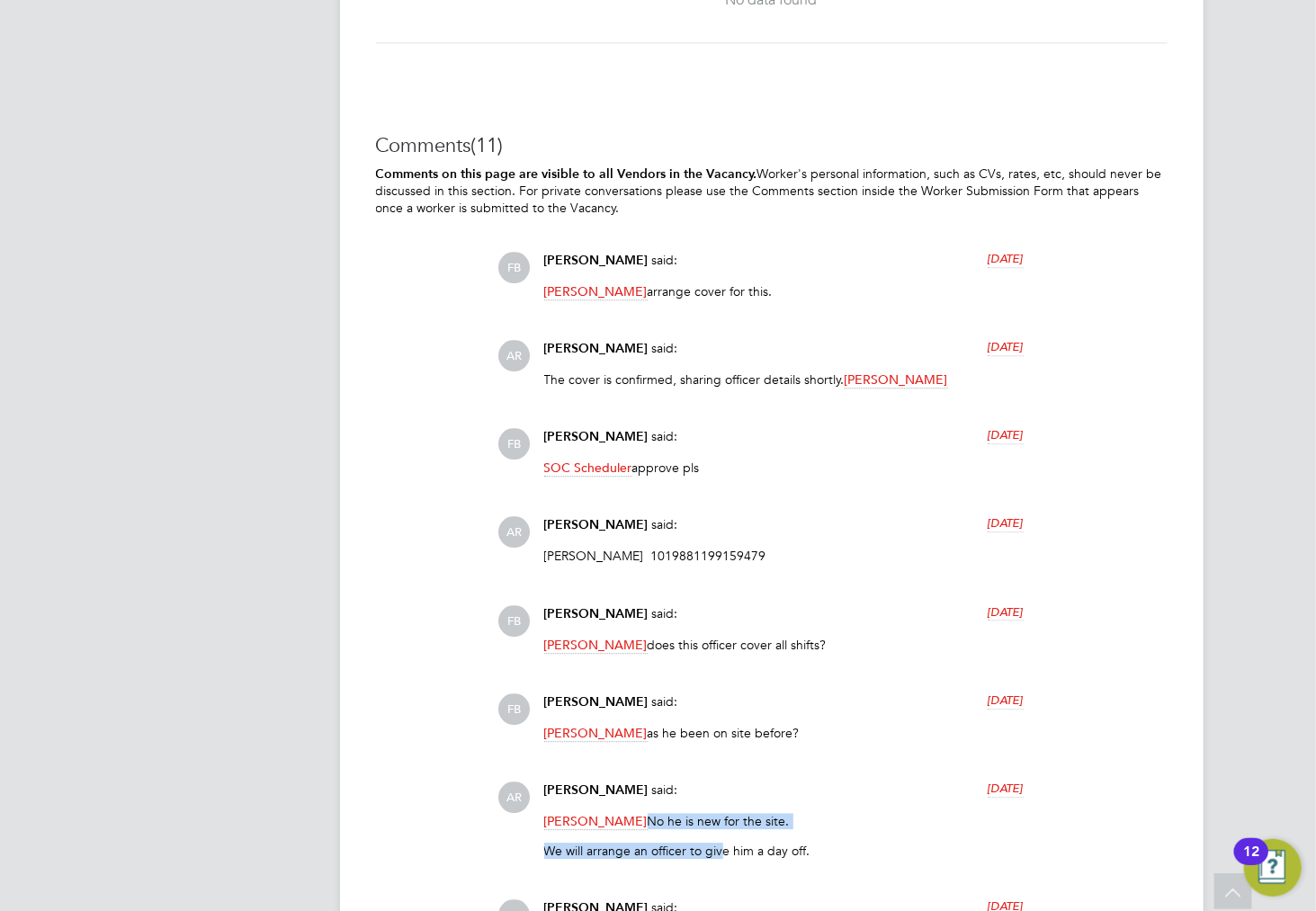 click on "[PERSON_NAME]  No he is new for the site." 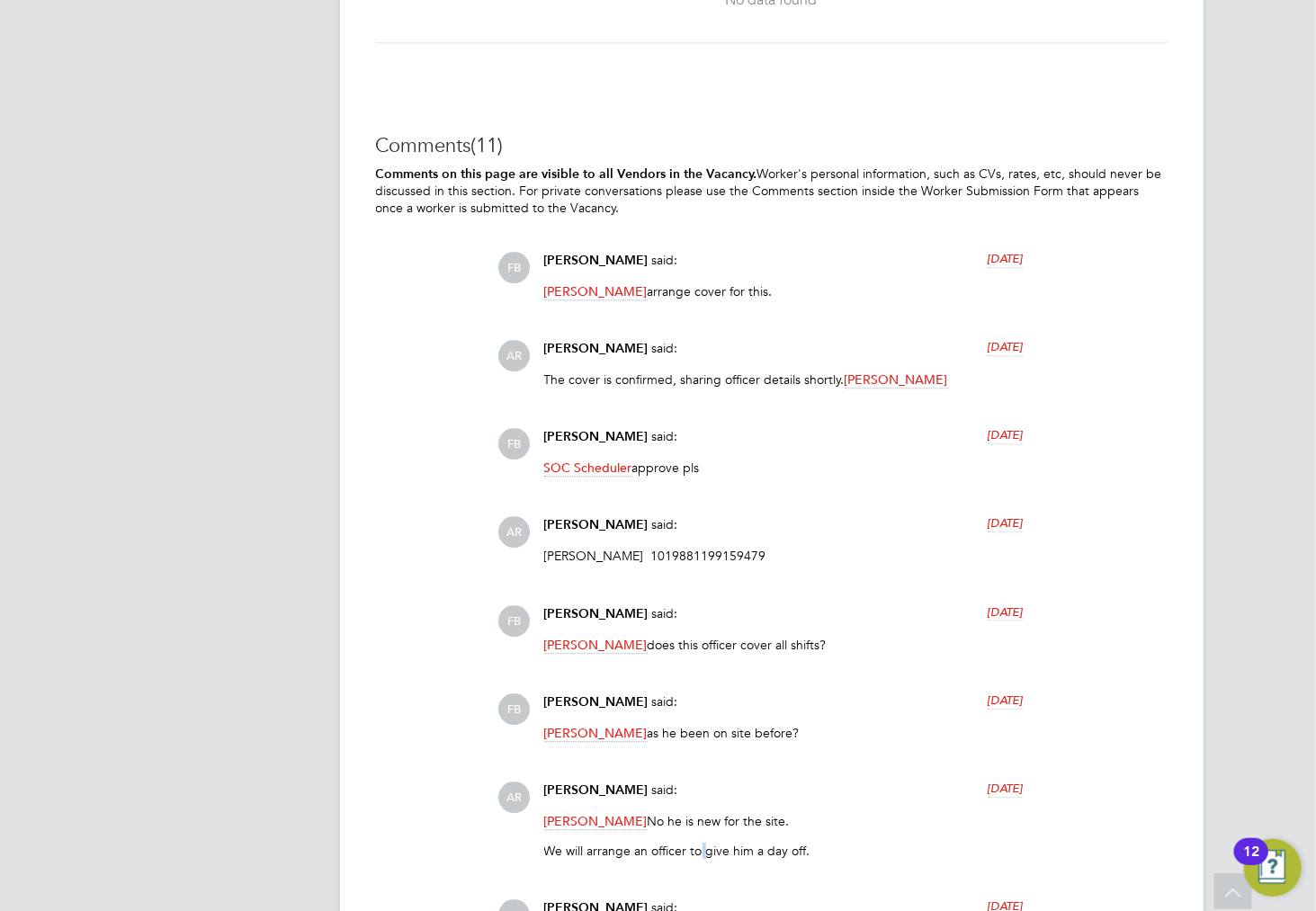 drag, startPoint x: 700, startPoint y: 851, endPoint x: 722, endPoint y: 761, distance: 92.649879 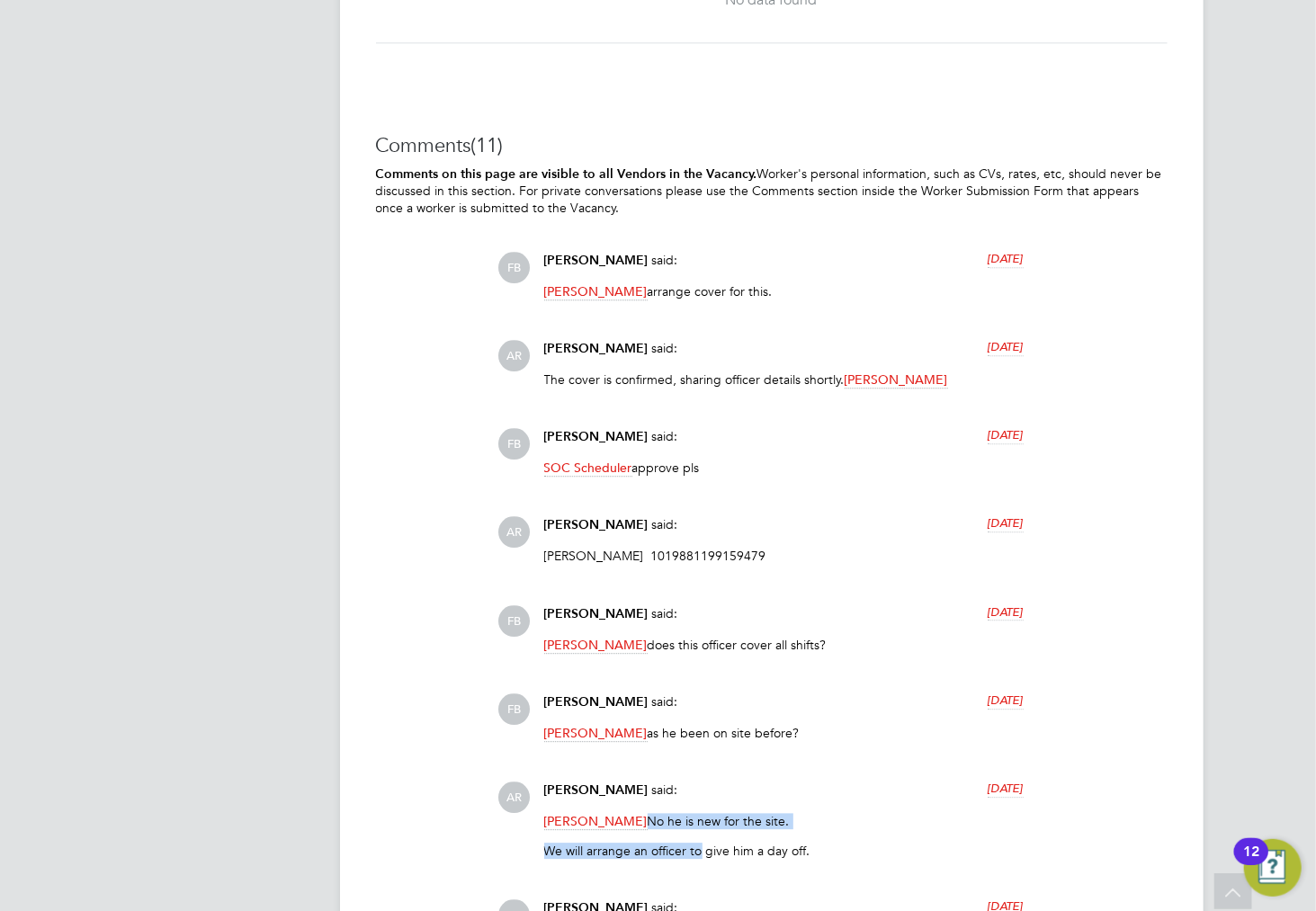 click on "[PERSON_NAME]  No he is new for the site." 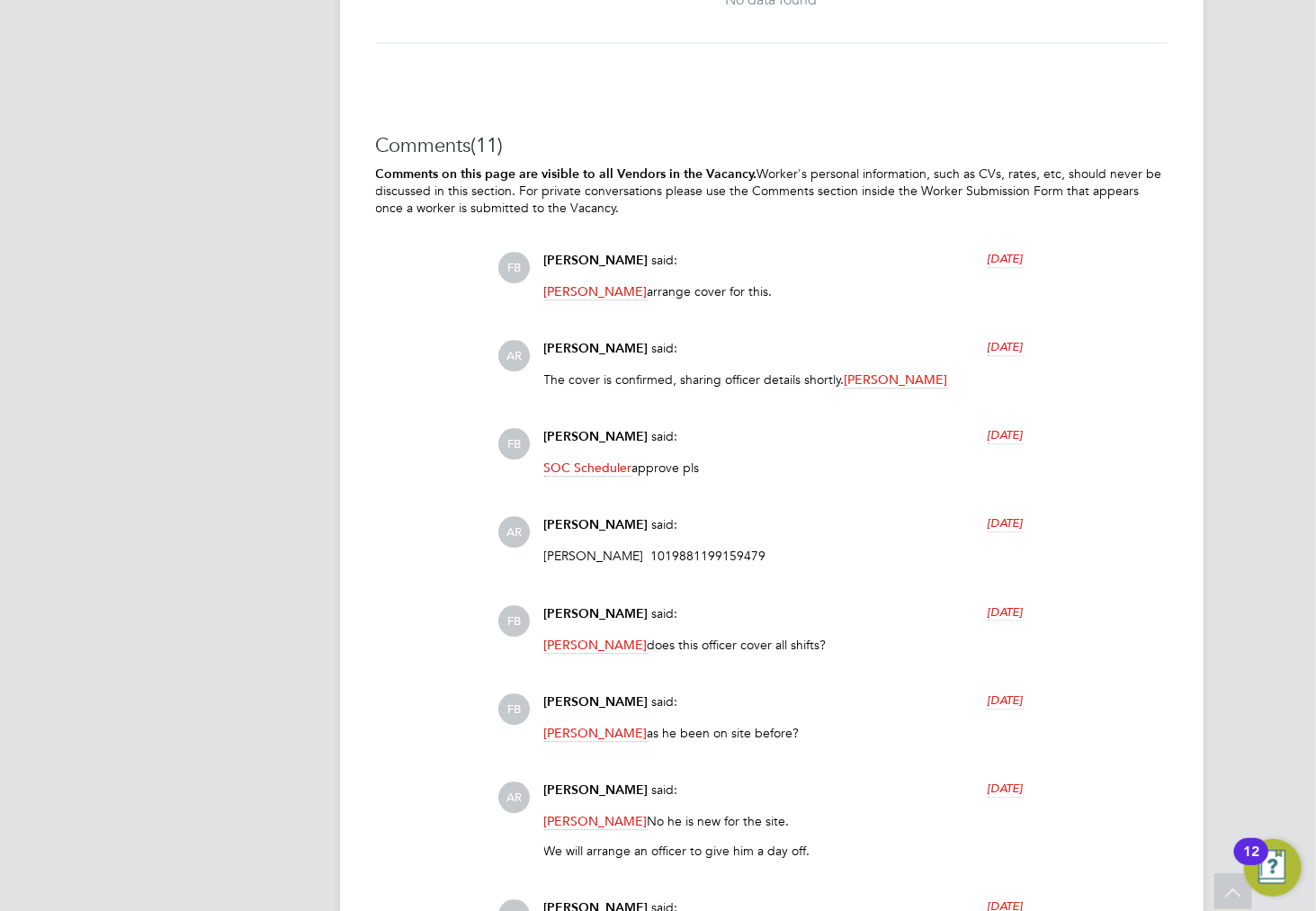 click on "We will arrange an officer to give him a day off." 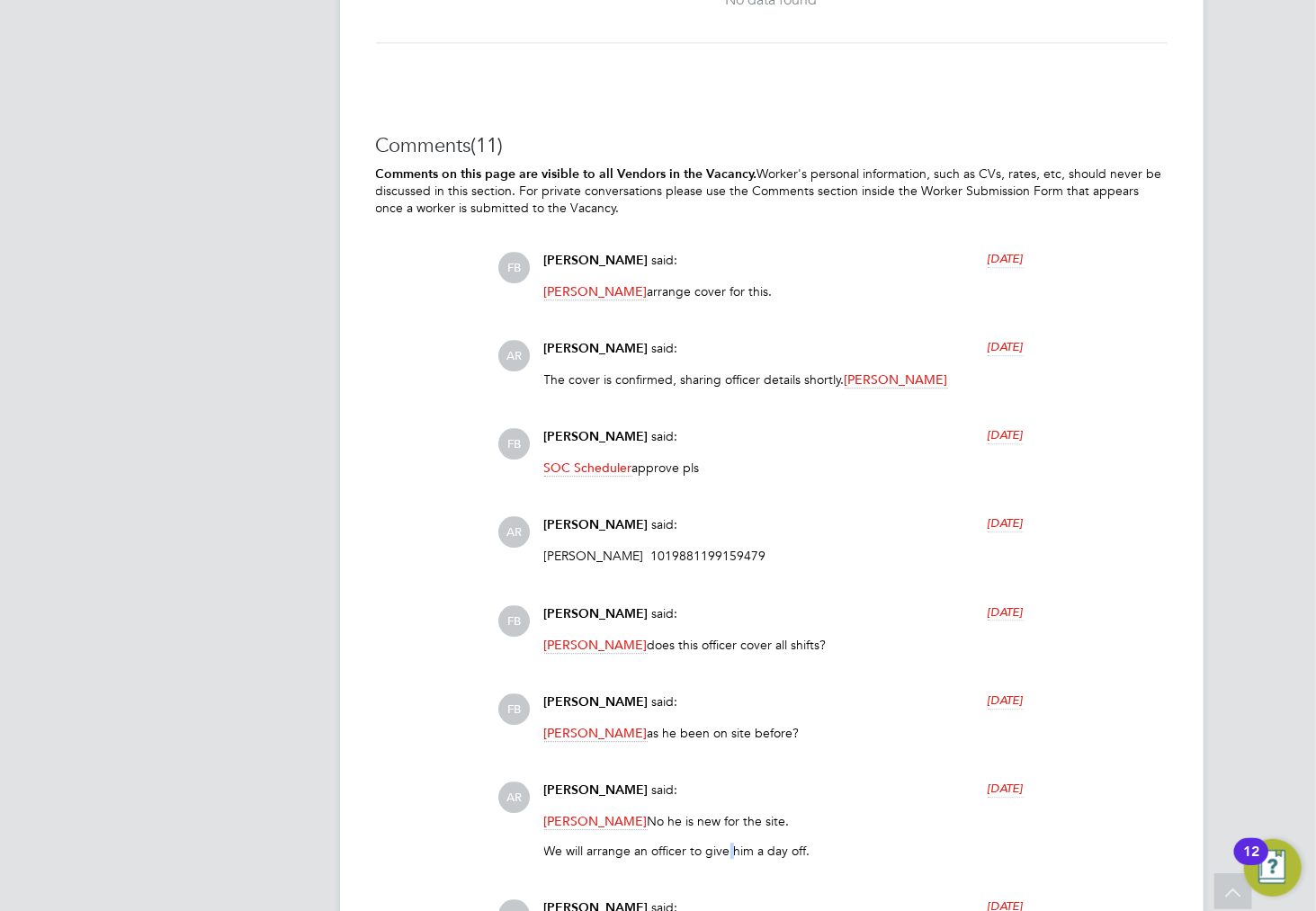 click on "We will arrange an officer to give him a day off." 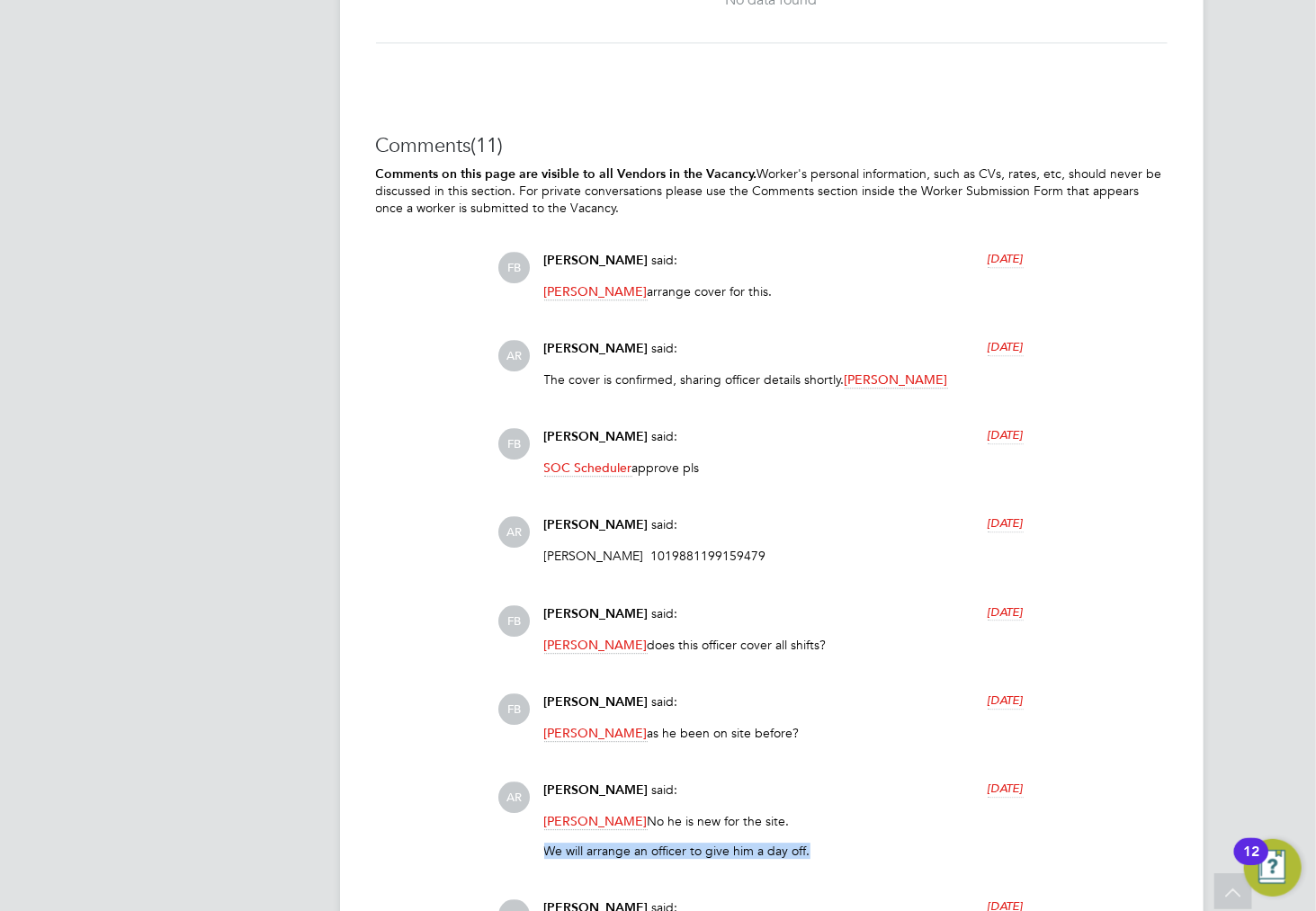 click on "We will arrange an officer to give him a day off." 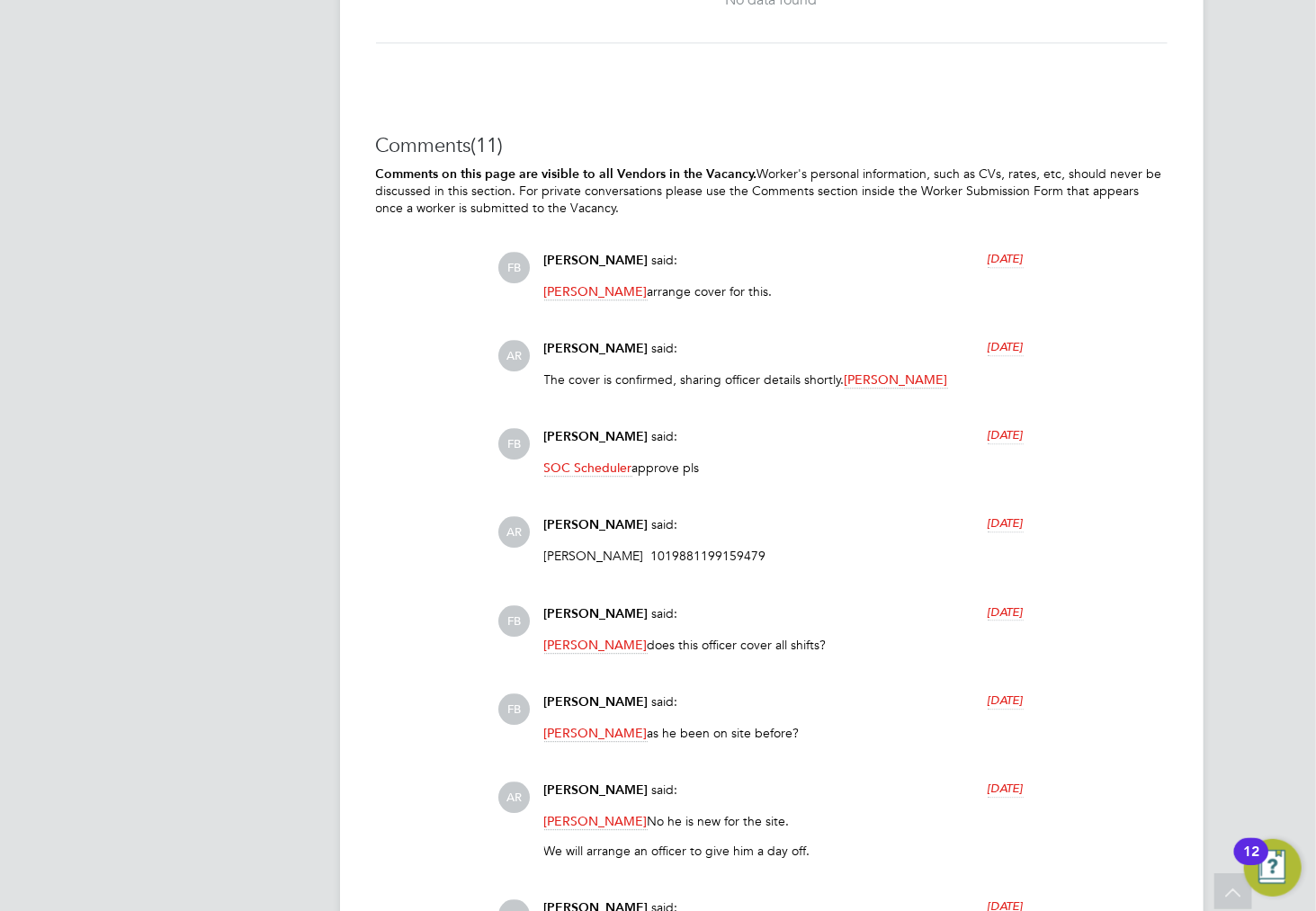 click on "[PERSON_NAME]   said:   [DATE]" 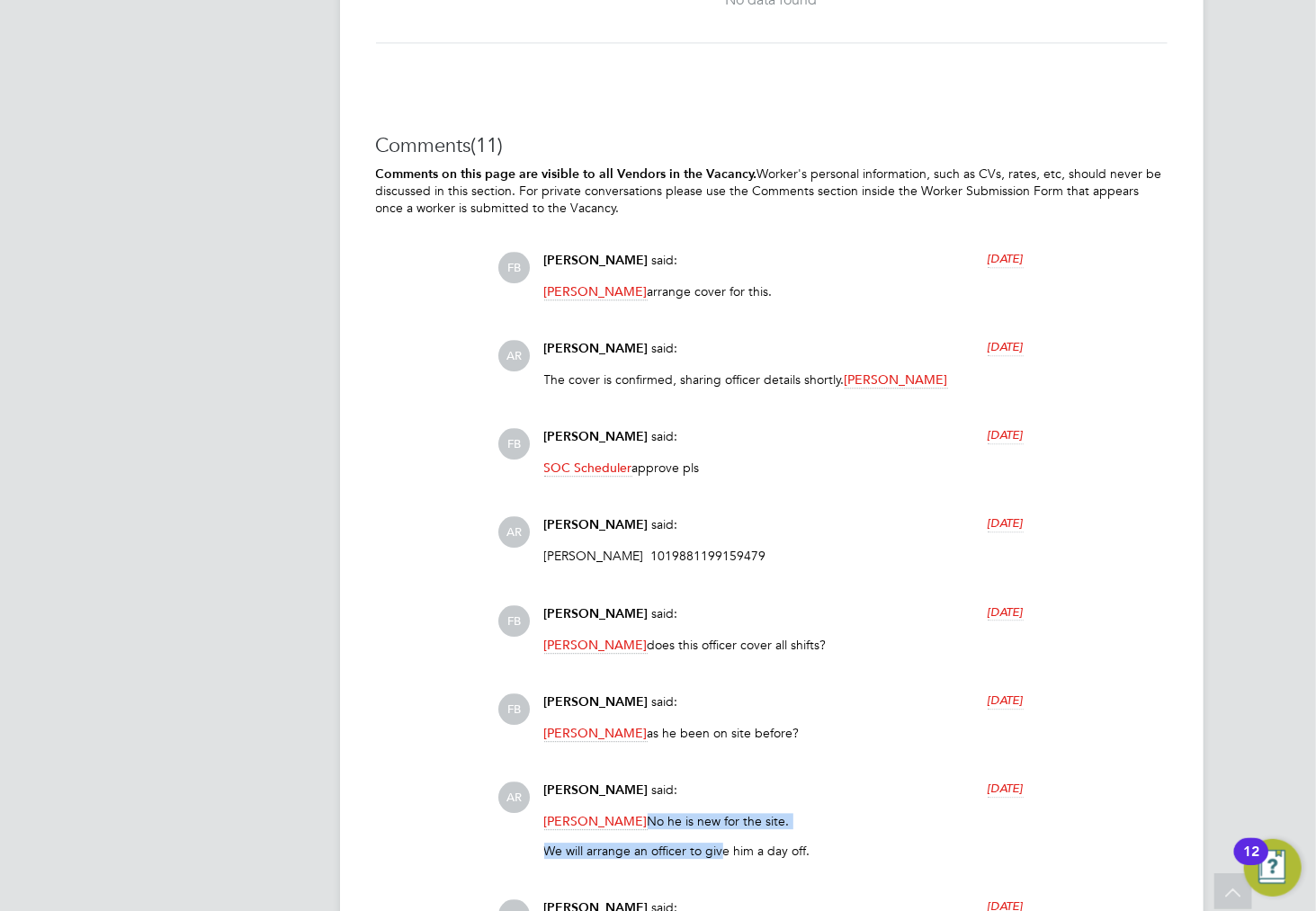 drag, startPoint x: 727, startPoint y: 809, endPoint x: 721, endPoint y: 853, distance: 44.407207 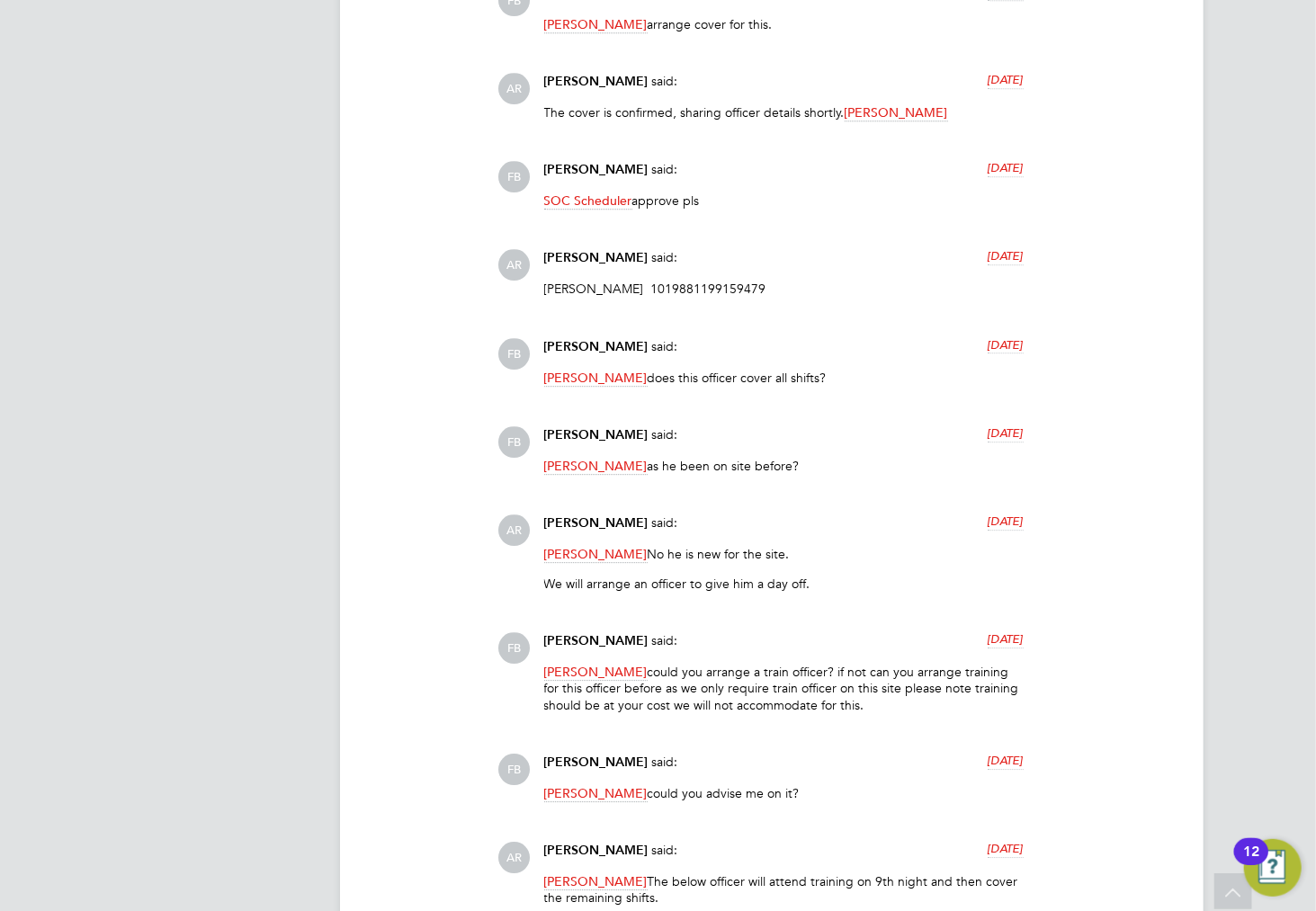 click on "[PERSON_NAME]  could you arrange a train officer? if not can you arrange training for this officer before as we only require train officer on this site please note training should be at your cost we will not accommodate for this." 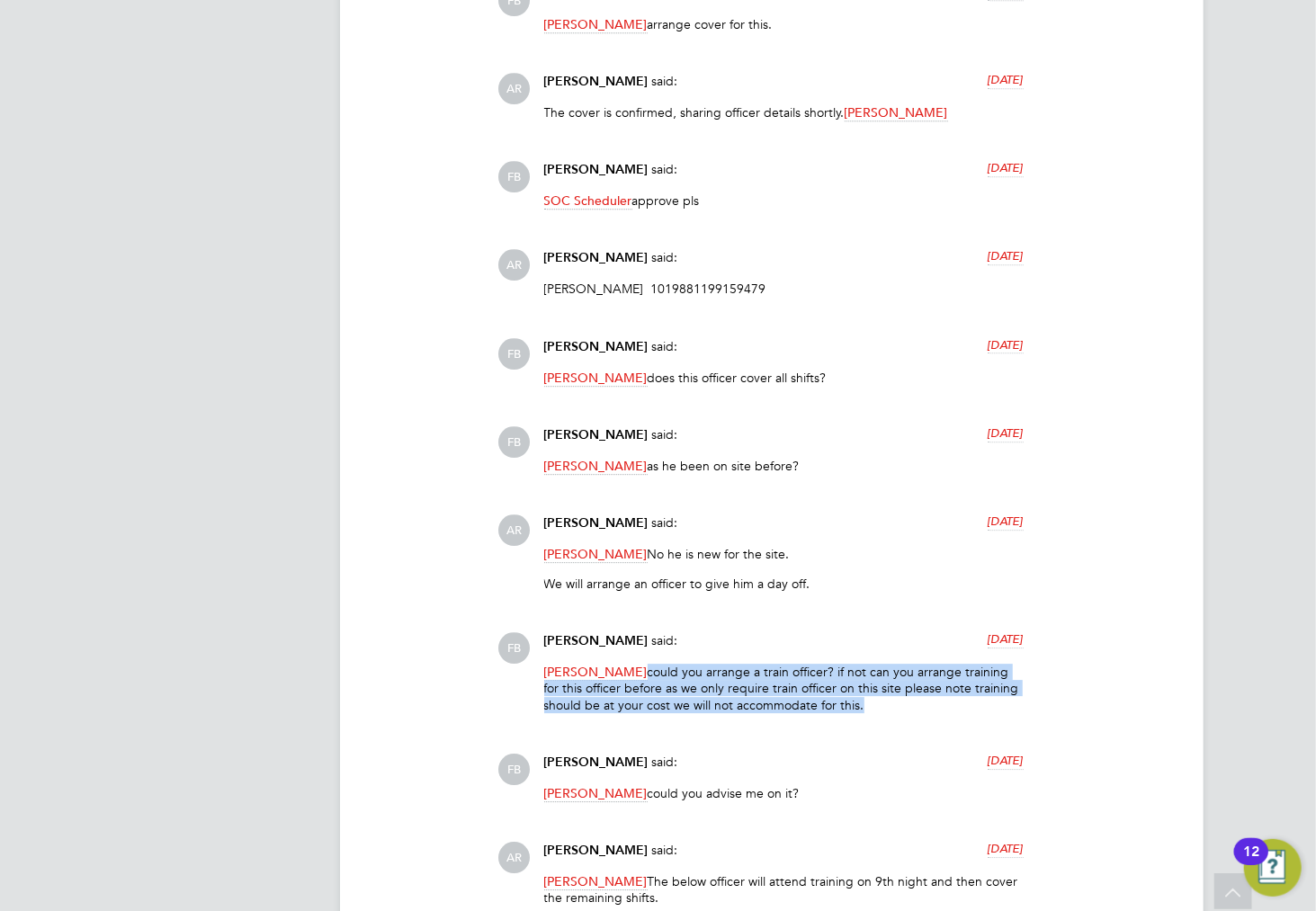 click on "[PERSON_NAME]  could you arrange a train officer? if not can you arrange training for this officer before as we only require train officer on this site please note training should be at your cost we will not accommodate for this." 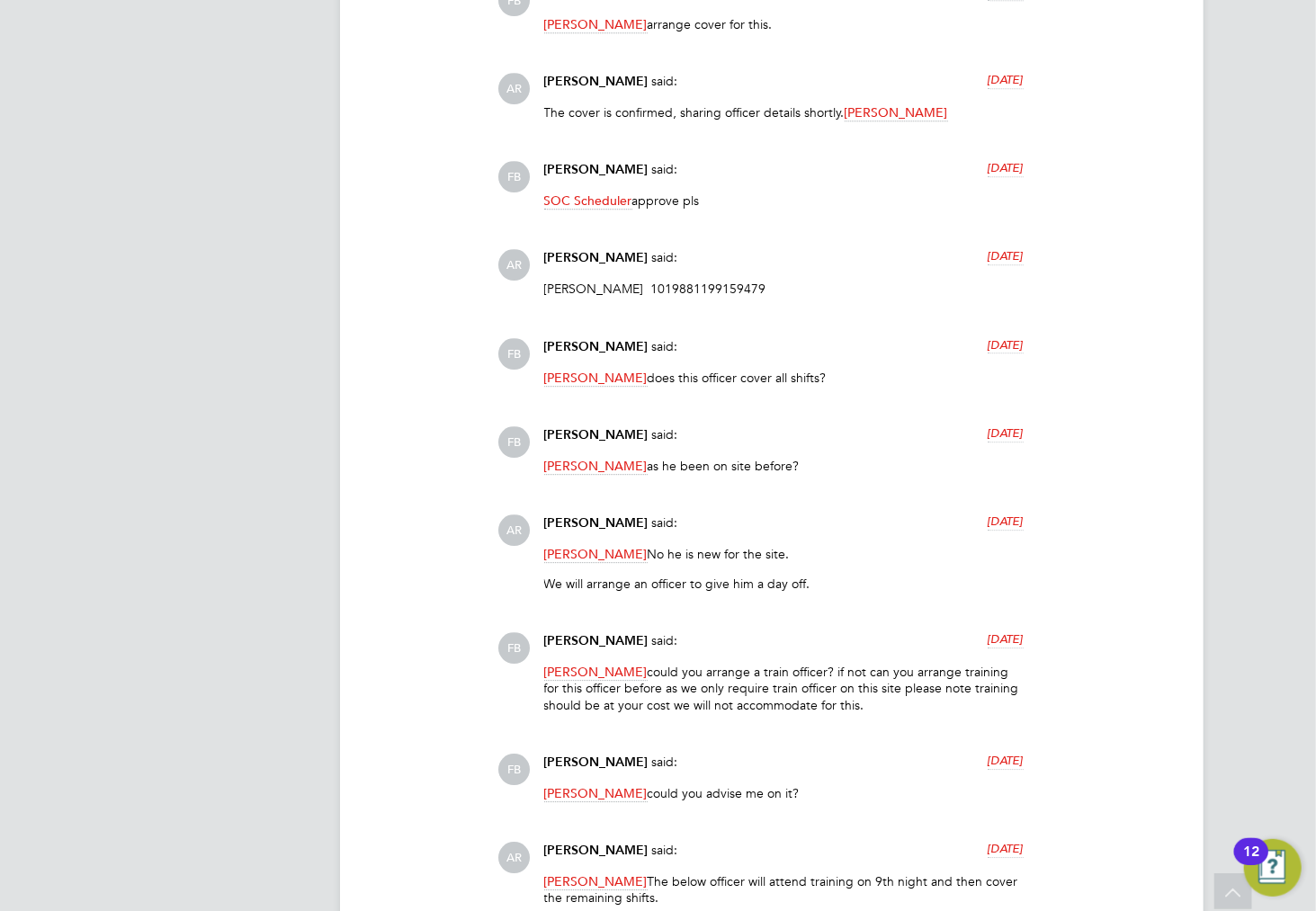 click on "Comments  (11) Comments on this page are visible to all Vendors in the Vacancy.
Worker's personal information, such as CVs, rates, etc, should never be discussed in this section. For private conversations please
use the Comments section inside the Worker Submission Form that appears once a worker is submitted to the Vacancy. FB [PERSON_NAME]   said:   [DATE] [PERSON_NAME]  arrange cover for this. Show more AR [PERSON_NAME]   said:   [DATE] The cover is confirmed, sharing officer details shortly.  [PERSON_NAME] Show more FB [PERSON_NAME]   said:   [DATE] SOC Scheduler  approve pls Show more AR [PERSON_NAME]   said:   [DATE] [PERSON_NAME]  1019881199159479 Show more FB [PERSON_NAME]   said:   [DATE] [PERSON_NAME]  does this officer cover all shifts? Show more FB [PERSON_NAME]   said:   [DATE] [PERSON_NAME]  as he been on site before? Show more AR [PERSON_NAME]   said:   [DATE] [PERSON_NAME]  No he is new for the site.
We will arrange an officer to give him a day off. Show more FB" 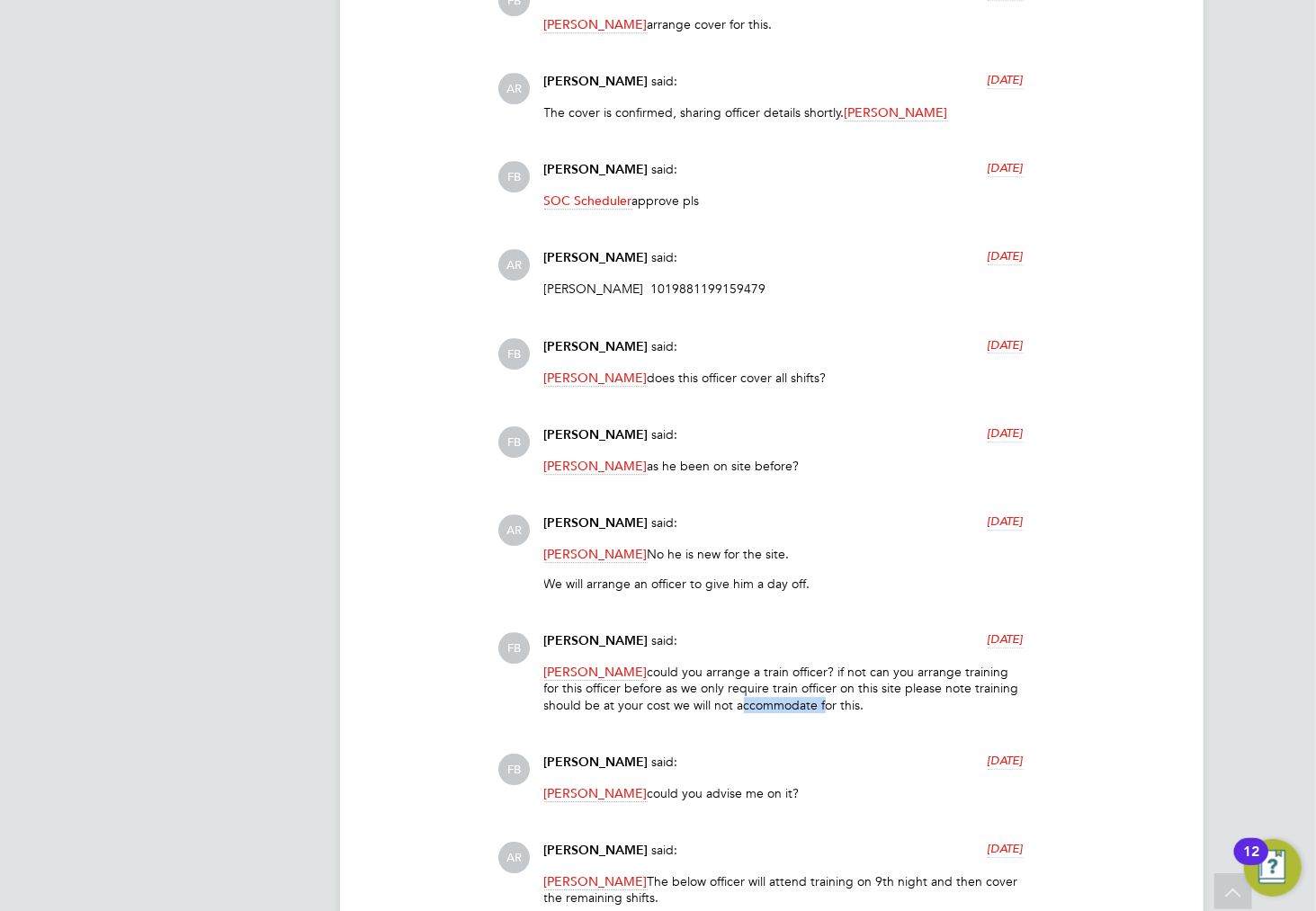 click on "[PERSON_NAME]  could you arrange a train officer? if not can you arrange training for this officer before as we only require train officer on this site please note training should be at your cost we will not accommodate for this." 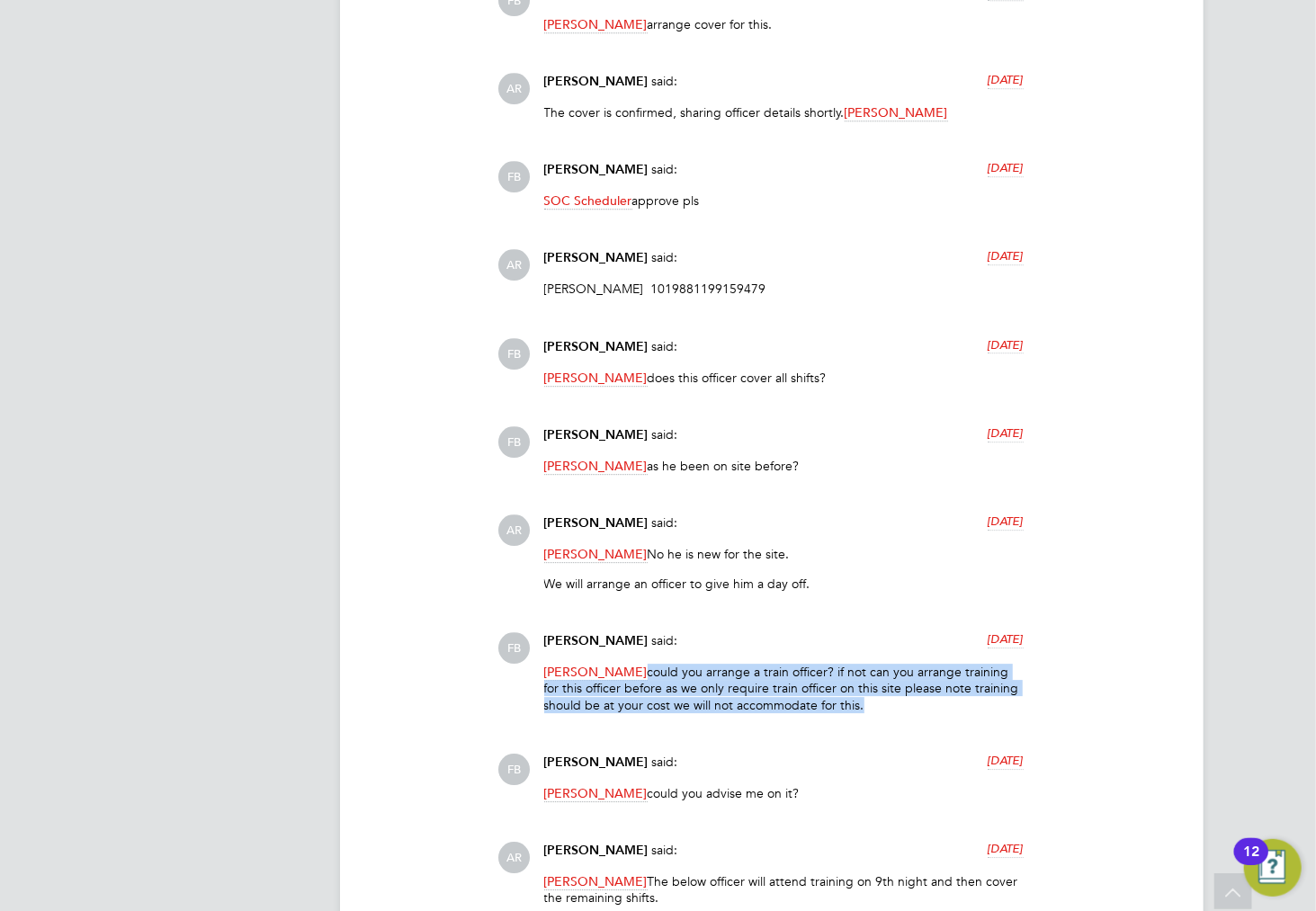 click on "[PERSON_NAME]  could you arrange a train officer? if not can you arrange training for this officer before as we only require train officer on this site please note training should be at your cost we will not accommodate for this." 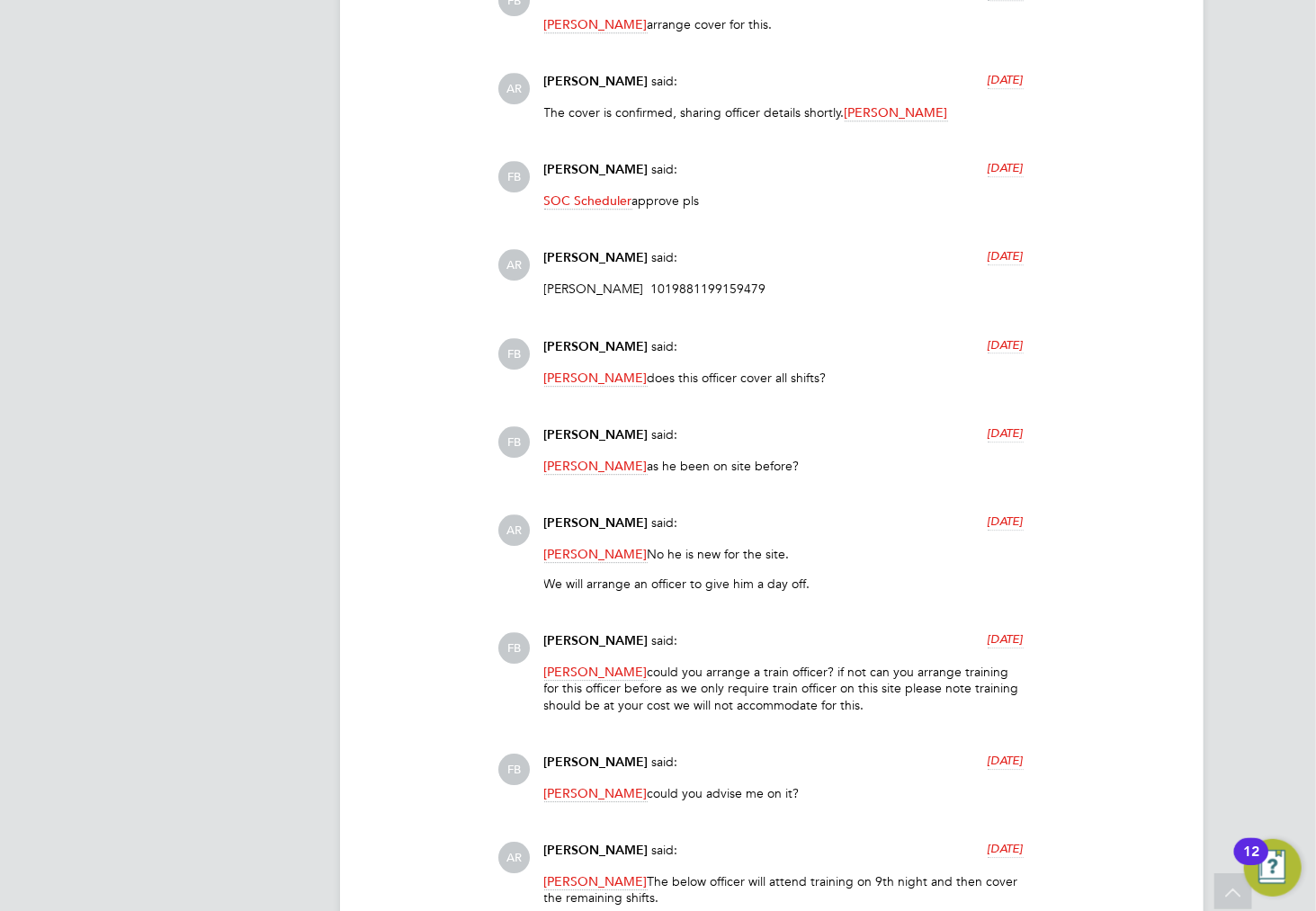 click on "[PERSON_NAME]  could you arrange a train officer? if not can you arrange training for this officer before as we only require train officer on this site please note training should be at your cost we will not accommodate for this." 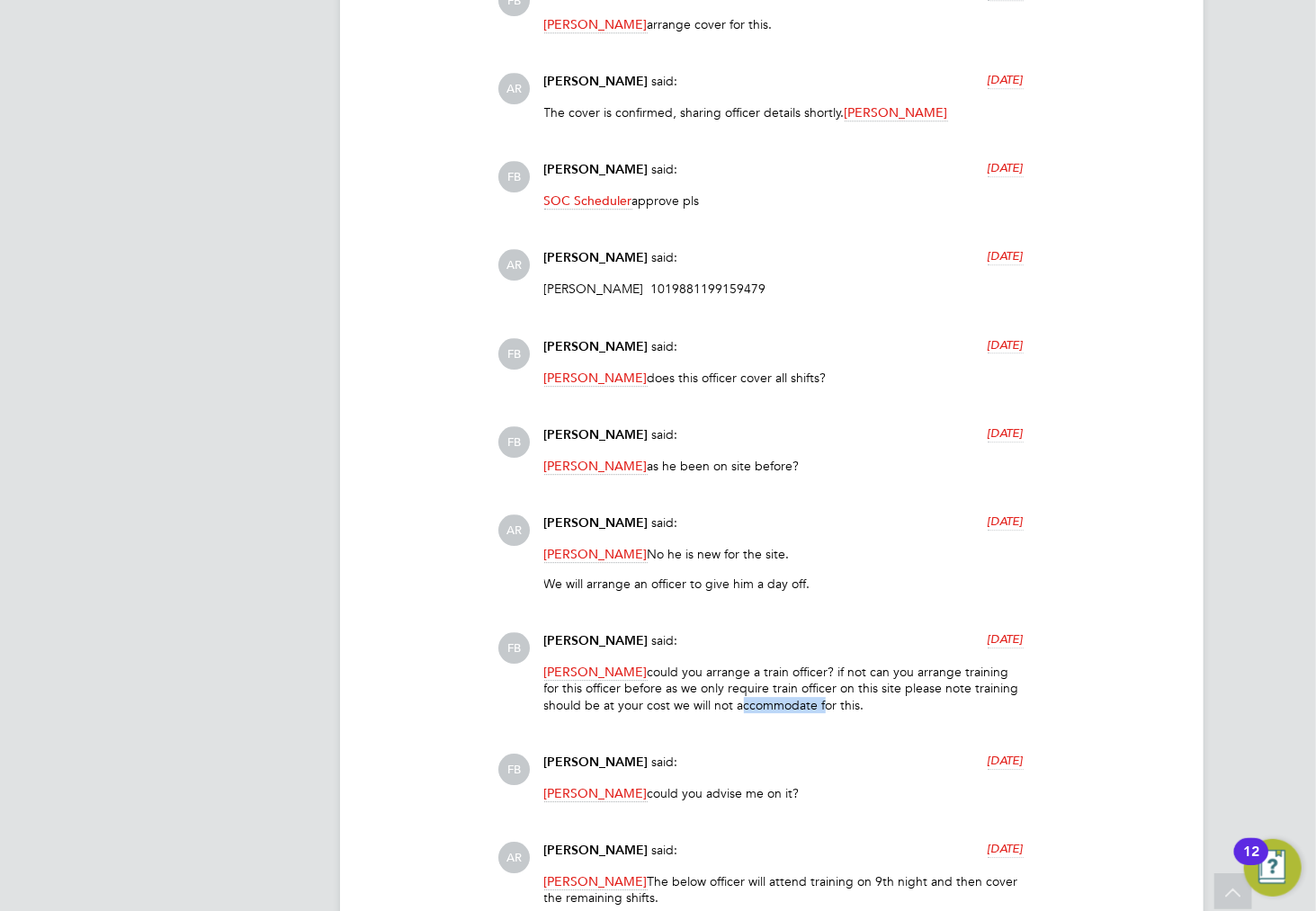 click on "[PERSON_NAME]  could you arrange a train officer? if not can you arrange training for this officer before as we only require train officer on this site please note training should be at your cost we will not accommodate for this." 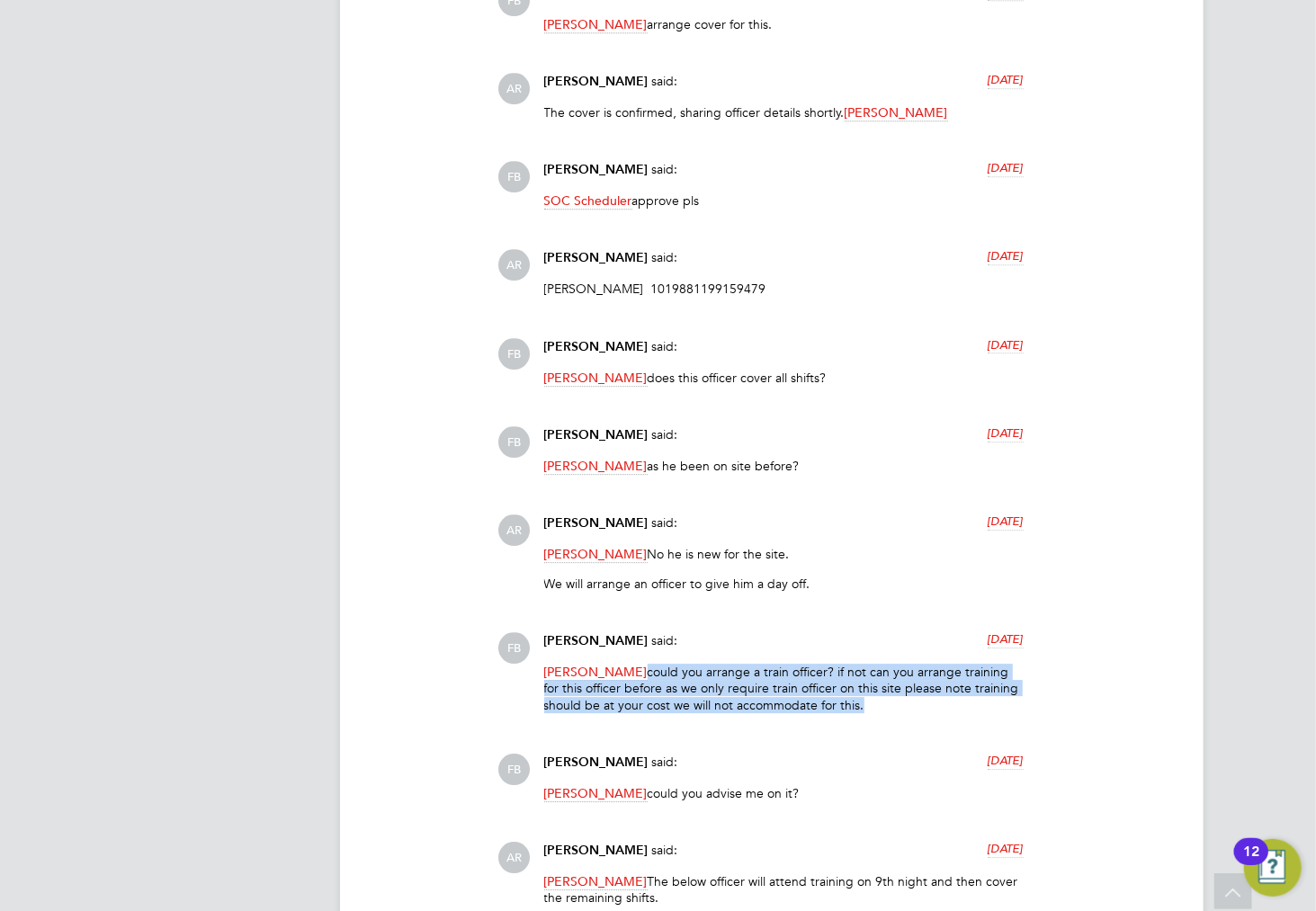 click on "[PERSON_NAME]   said:   [DATE]" 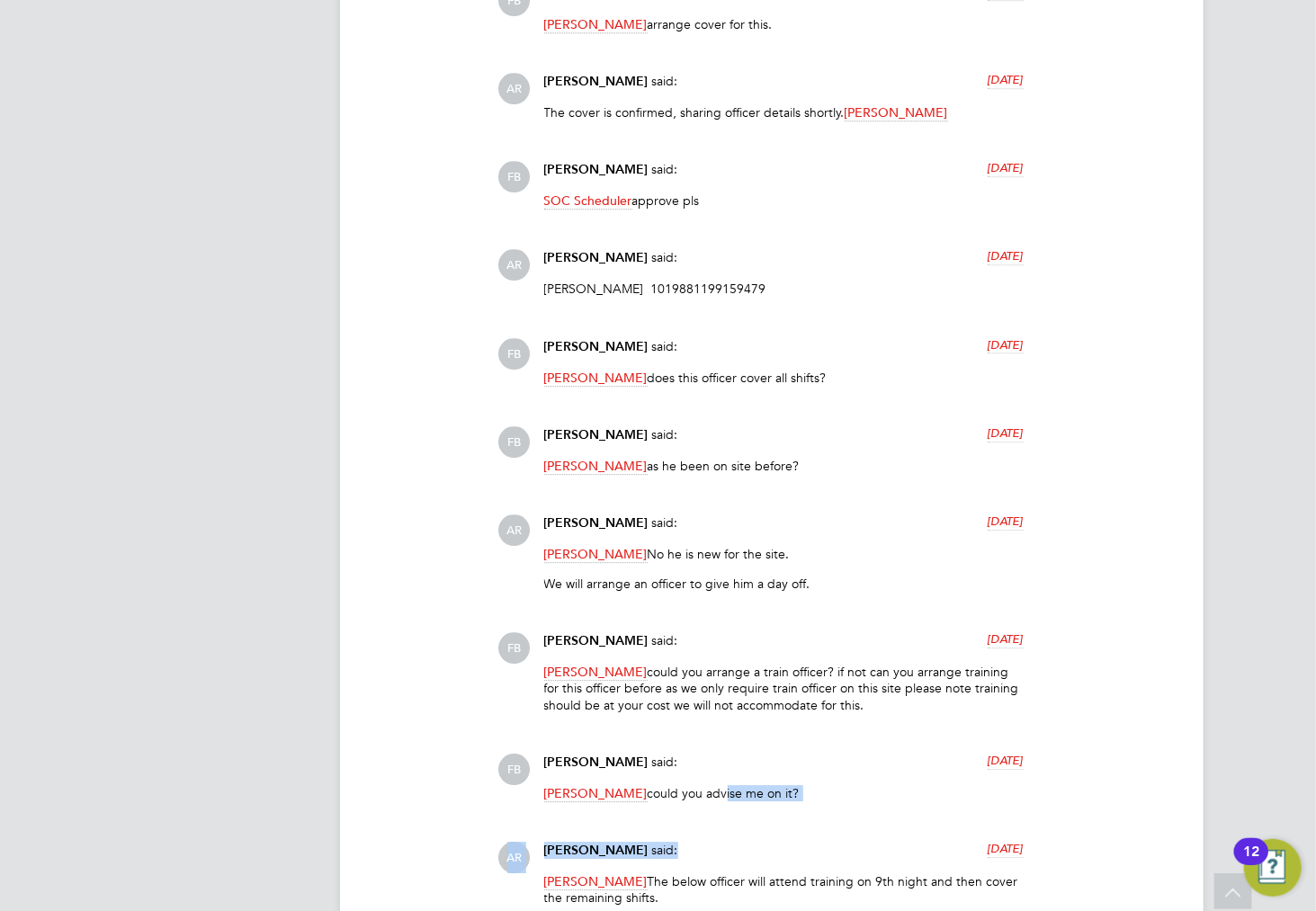 drag, startPoint x: 685, startPoint y: 789, endPoint x: 730, endPoint y: 763, distance: 51.971146 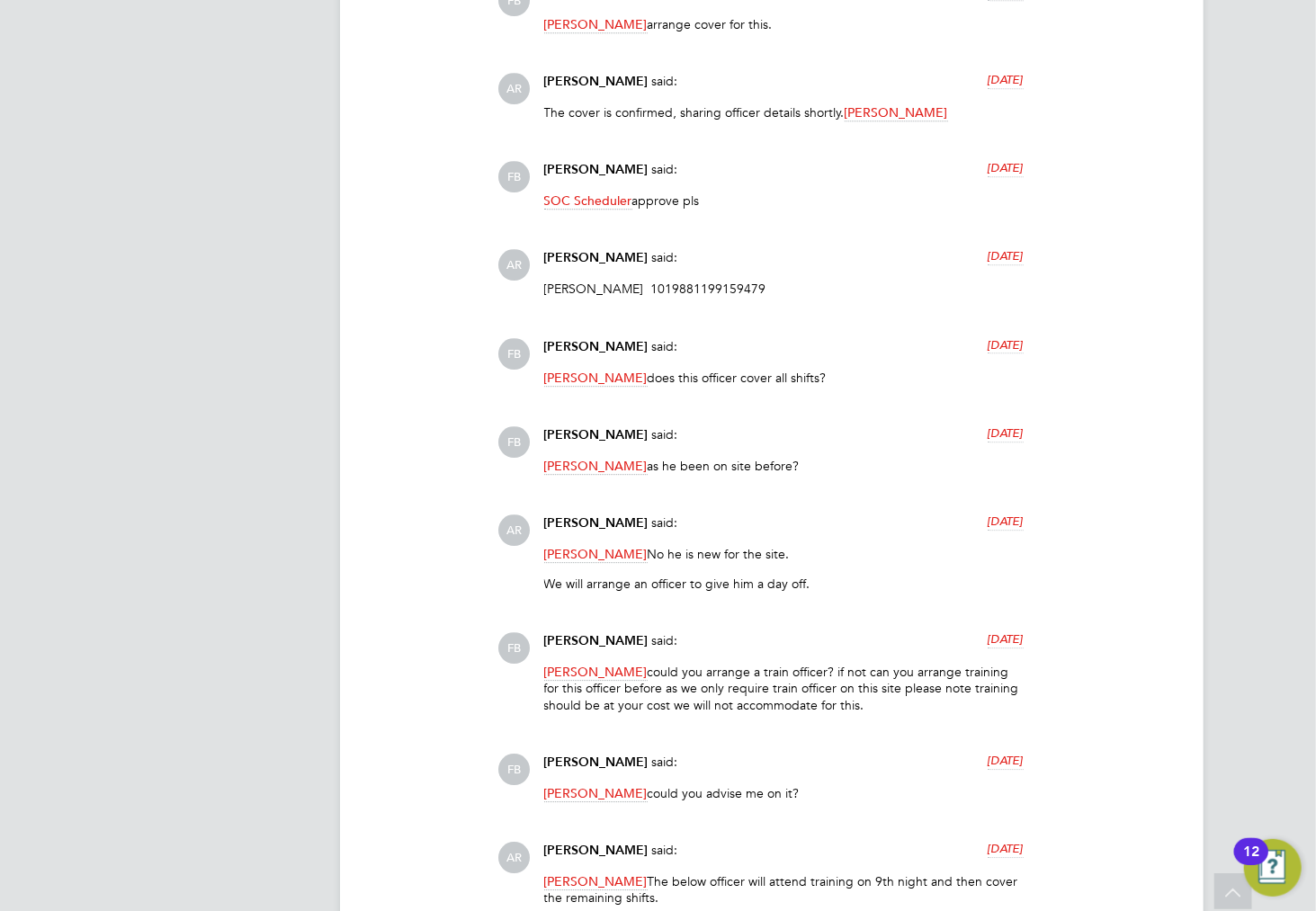 click on "[PERSON_NAME]  could you arrange a train officer? if not can you arrange training for this officer before as we only require train officer on this site please note training should be at your cost we will not accommodate for this." 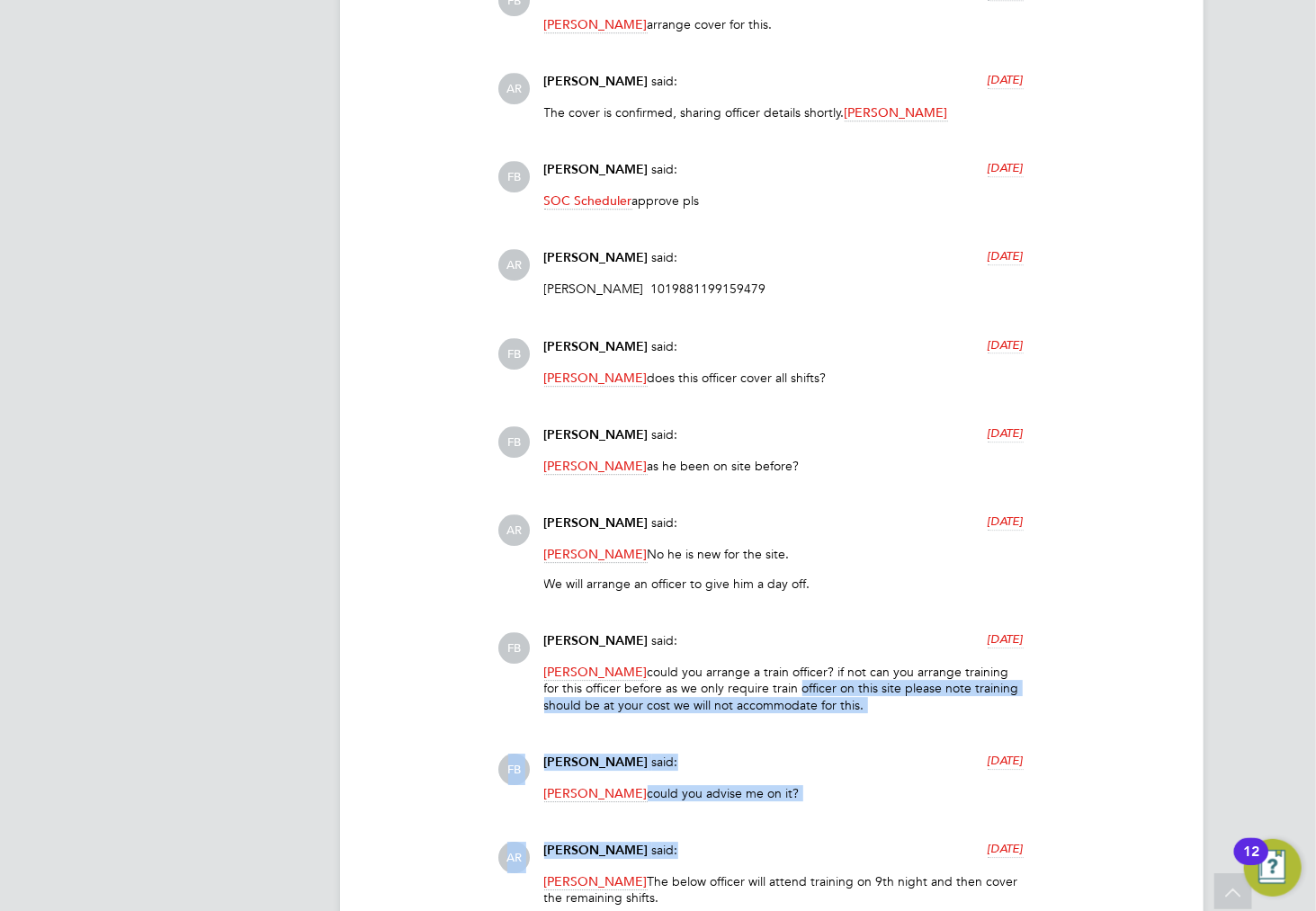 click on "[PERSON_NAME]  could you arrange a train officer? if not can you arrange training for this officer before as we only require train officer on this site please note training should be at your cost we will not accommodate for this." 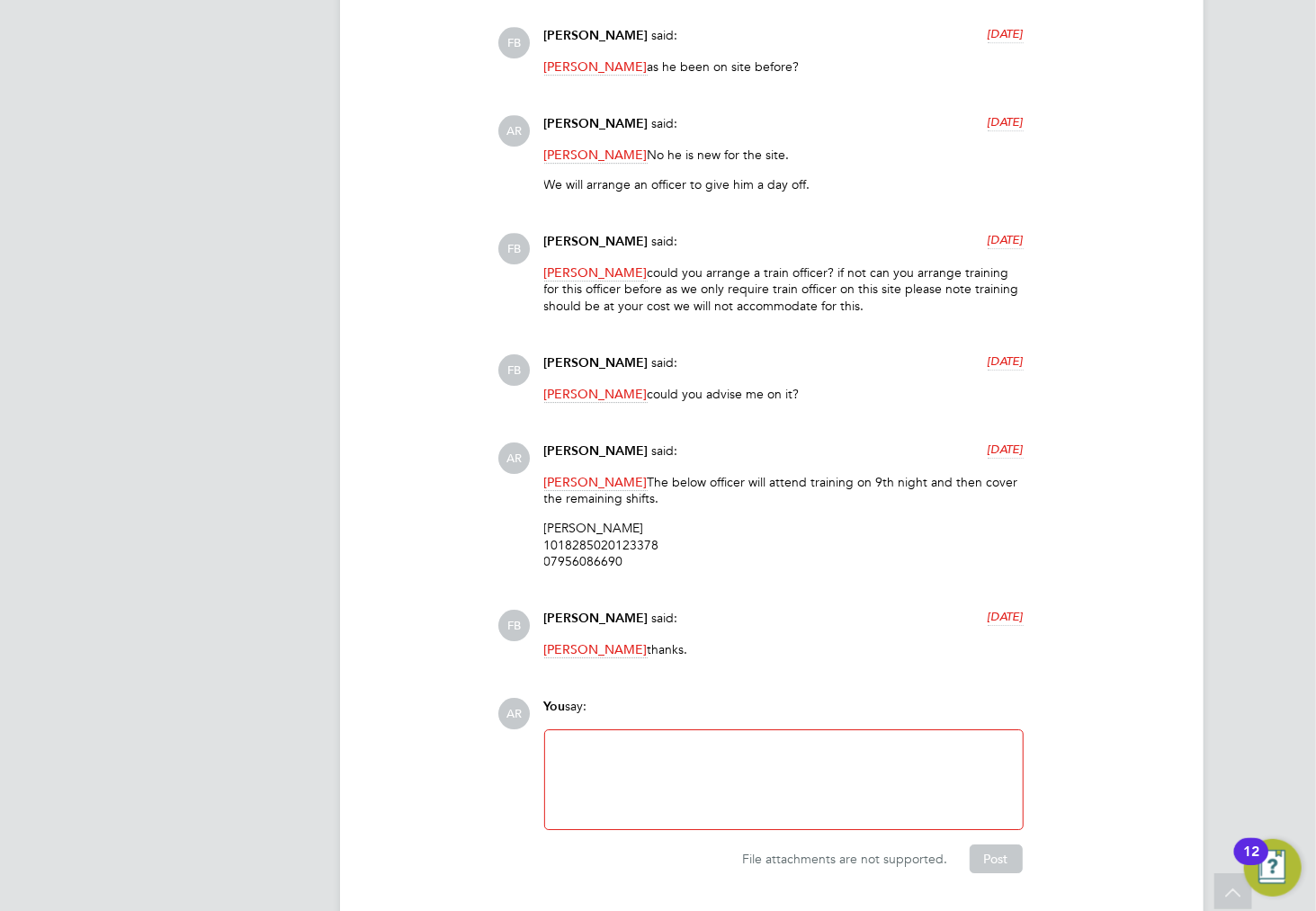 click on "[PERSON_NAME]  The below officer will attend training on 9th night and then cover the remaining shifts.
[PERSON_NAME]
1018285020123378
07956086690" 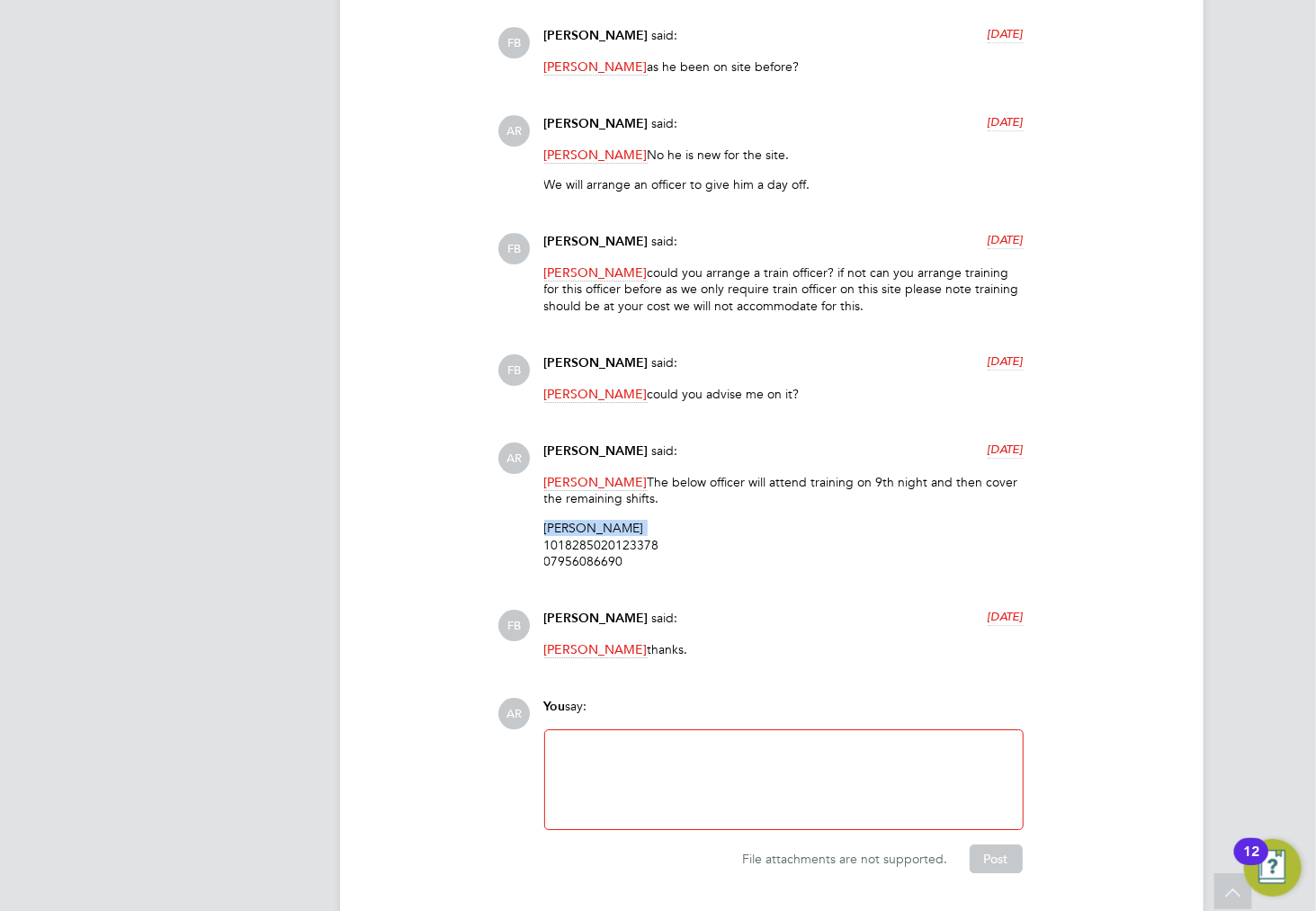 click on "[PERSON_NAME]  The below officer will attend training on 9th night and then cover the remaining shifts.
[PERSON_NAME]
1018285020123378
07956086690" 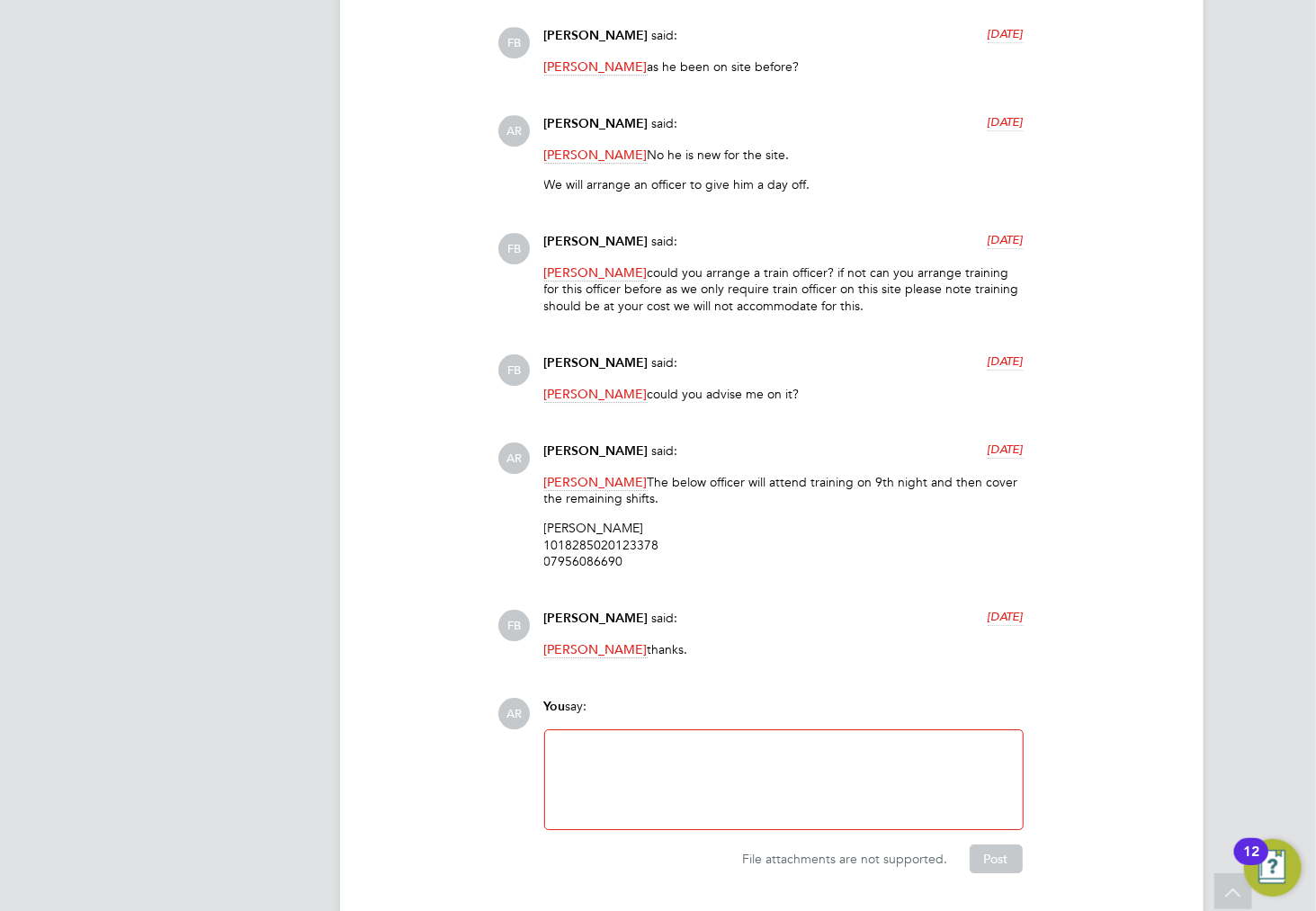 click on "[PERSON_NAME]  The below officer will attend training on 9th night and then cover the remaining shifts." 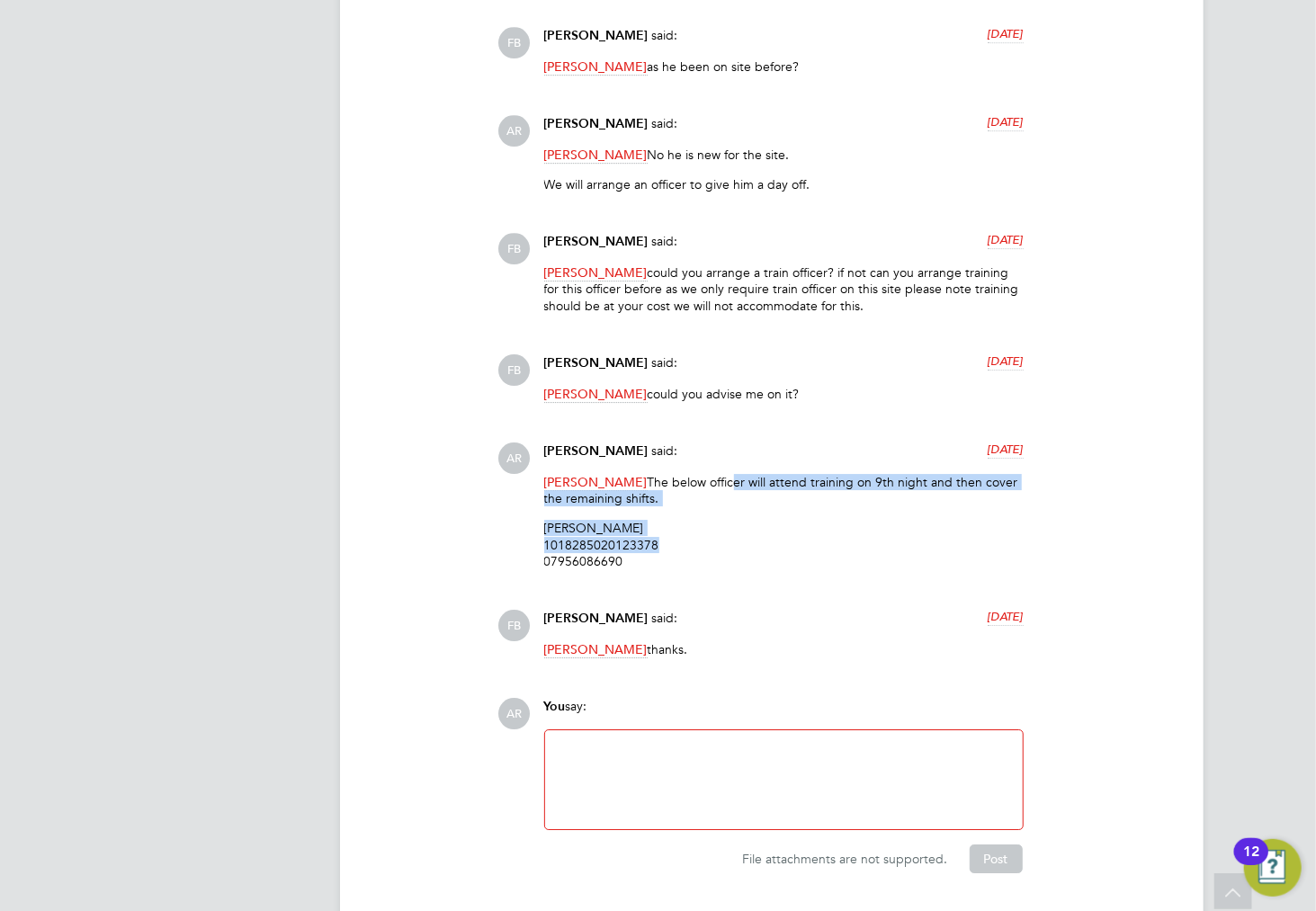click on "Comments  (11) Comments on this page are visible to all Vendors in the Vacancy.
Worker's personal information, such as CVs, rates, etc, should never be discussed in this section. For private conversations please
use the Comments section inside the Worker Submission Form that appears once a worker is submitted to the Vacancy. FB [PERSON_NAME]   said:   [DATE] [PERSON_NAME]  arrange cover for this. Show more AR [PERSON_NAME]   said:   [DATE] The cover is confirmed, sharing officer details shortly.  [PERSON_NAME] Show more FB [PERSON_NAME]   said:   [DATE] SOC Scheduler  approve pls Show more AR [PERSON_NAME]   said:   [DATE] [PERSON_NAME]  1019881199159479 Show more FB [PERSON_NAME]   said:   [DATE] [PERSON_NAME]  does this officer cover all shifts? Show more FB [PERSON_NAME]   said:   [DATE] [PERSON_NAME]  as he been on site before? Show more AR [PERSON_NAME]   said:   [DATE] [PERSON_NAME]  No he is new for the site.
We will arrange an officer to give him a day off. Show more FB" 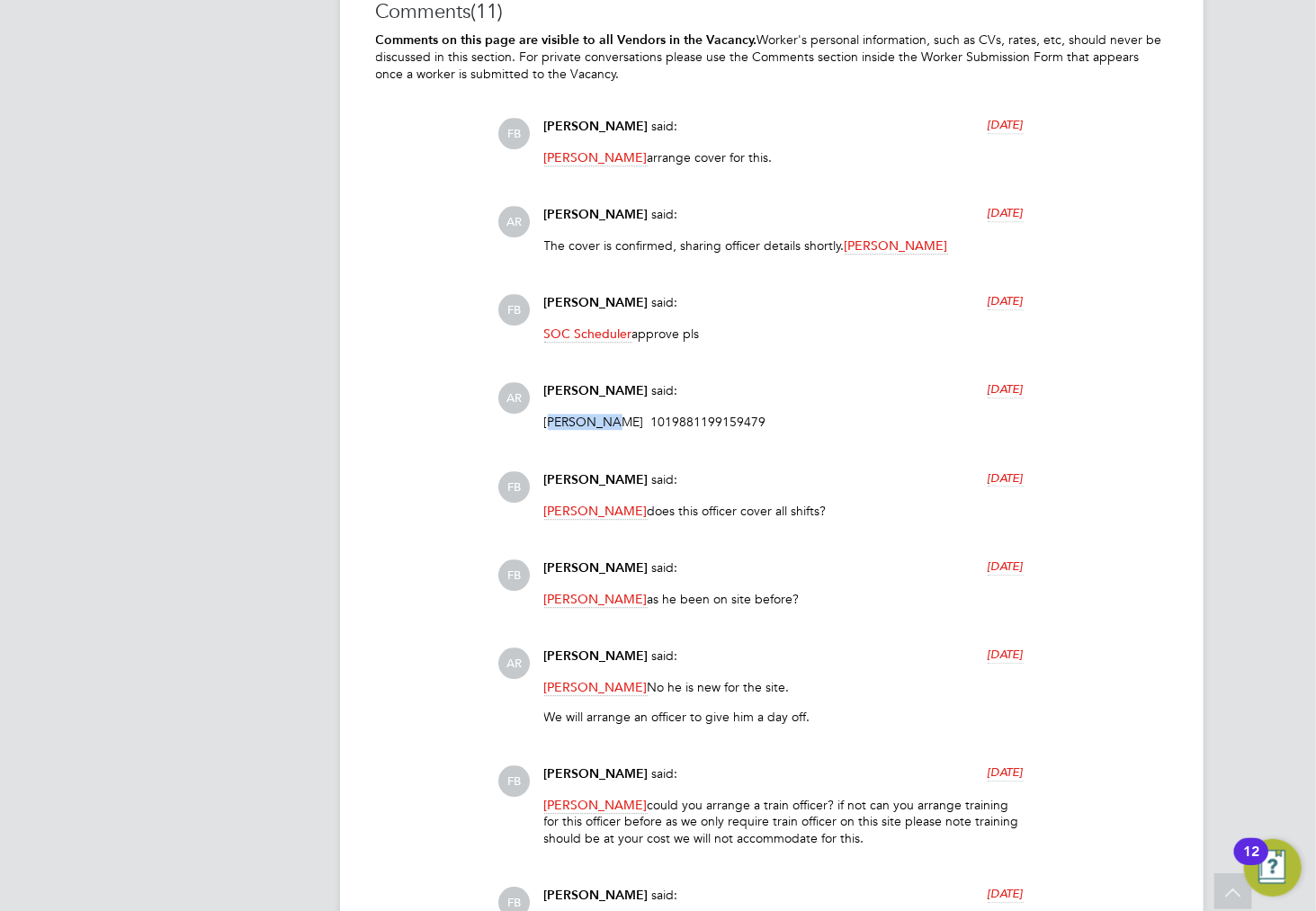drag, startPoint x: 560, startPoint y: 436, endPoint x: 723, endPoint y: 406, distance: 165.73774 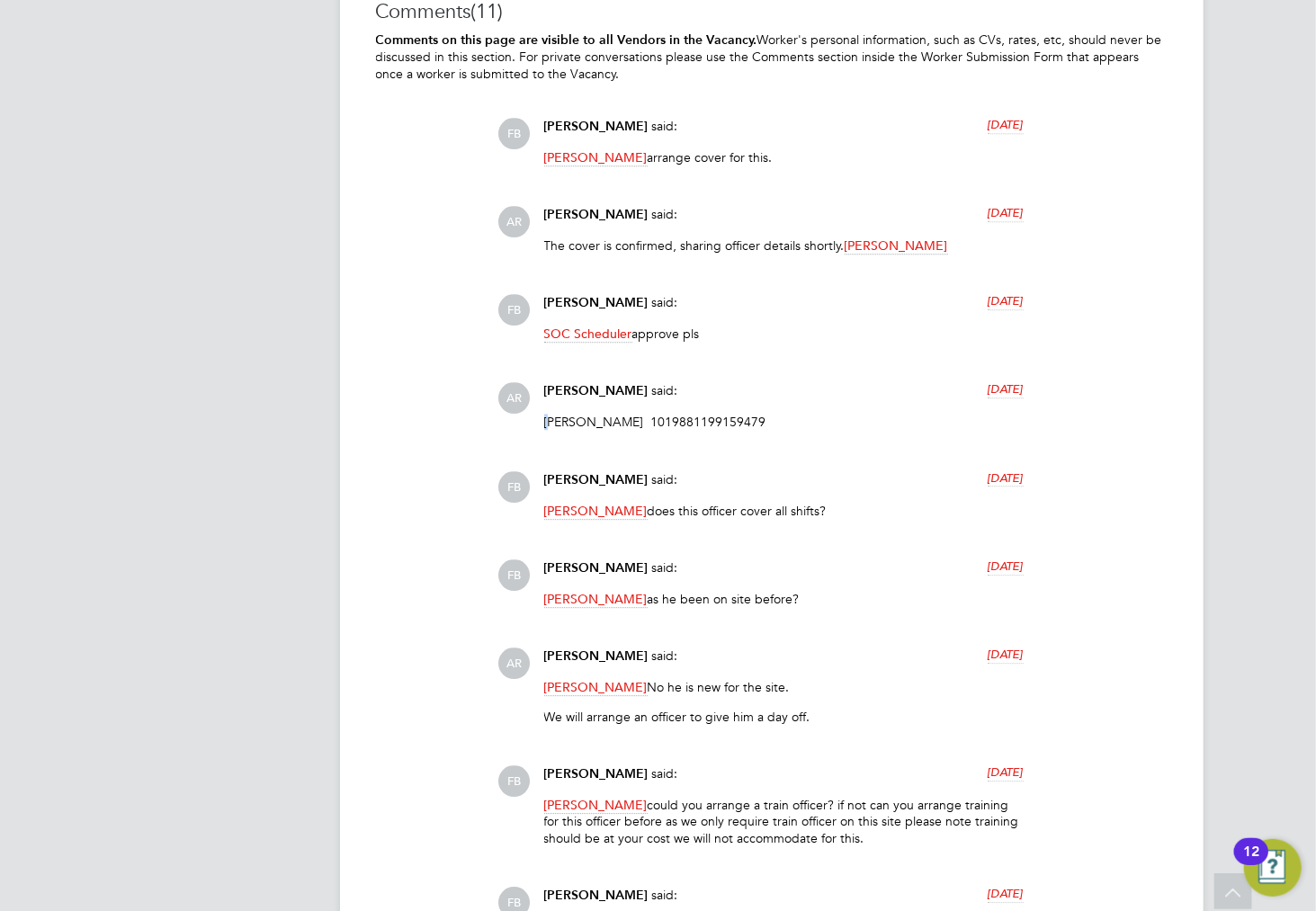 click on "[PERSON_NAME]   said:   [DATE]" 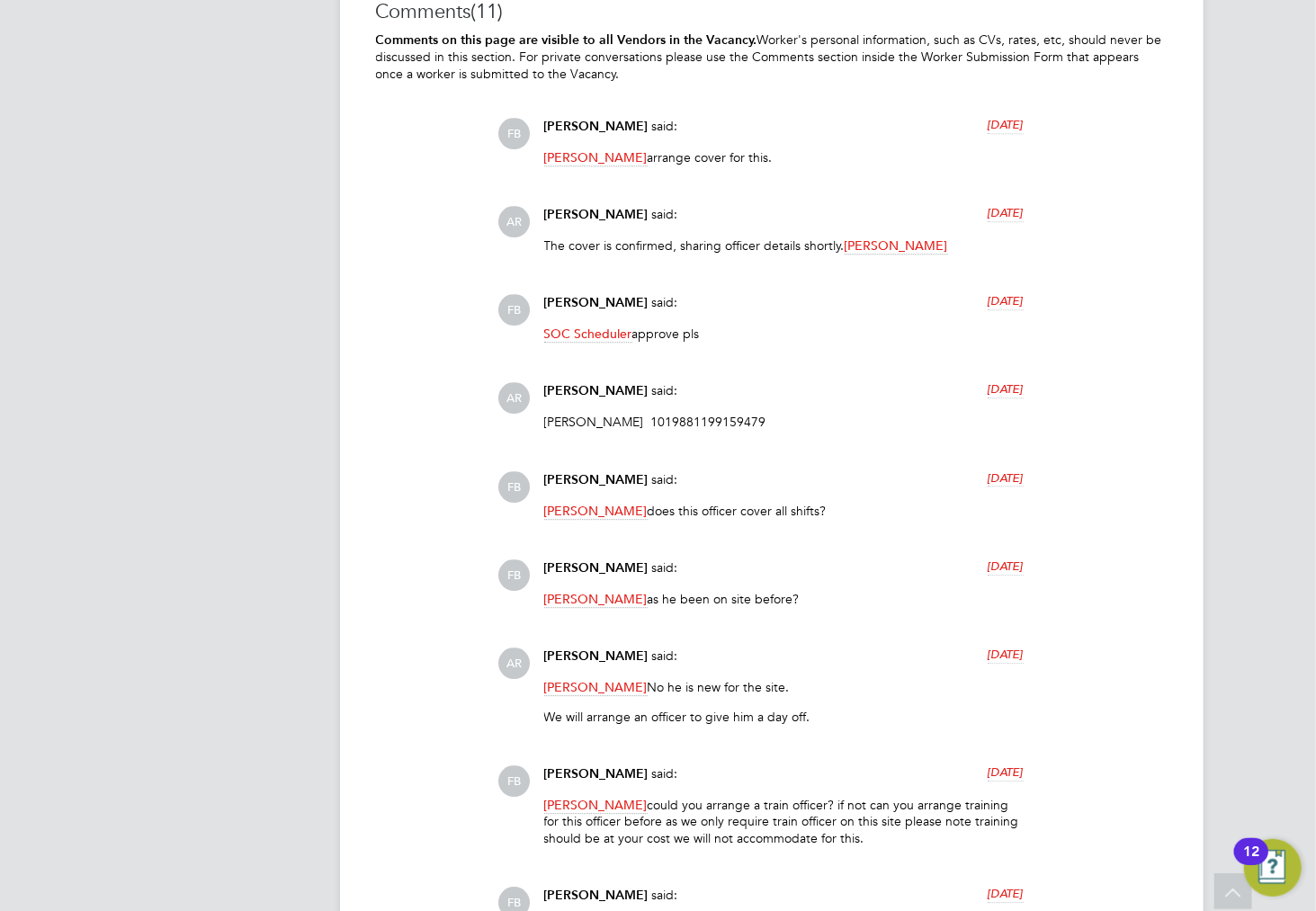 click on "Comments  (11) Comments on this page are visible to all Vendors in the Vacancy.
Worker's personal information, such as CVs, rates, etc, should never be discussed in this section. For private conversations please
use the Comments section inside the Worker Submission Form that appears once a worker is submitted to the Vacancy. FB [PERSON_NAME]   said:   [DATE] [PERSON_NAME]  arrange cover for this. Show more AR [PERSON_NAME]   said:   [DATE] The cover is confirmed, sharing officer details shortly.  [PERSON_NAME] Show more FB [PERSON_NAME]   said:   [DATE] SOC Scheduler  approve pls Show more AR [PERSON_NAME]   said:   [DATE] [PERSON_NAME]  1019881199159479 Show more FB [PERSON_NAME]   said:   [DATE] [PERSON_NAME]  does this officer cover all shifts? Show more FB [PERSON_NAME]   said:   [DATE] [PERSON_NAME]  as he been on site before? Show more AR [PERSON_NAME]   said:   [DATE] [PERSON_NAME]  No he is new for the site.
We will arrange an officer to give him a day off. Show more FB" 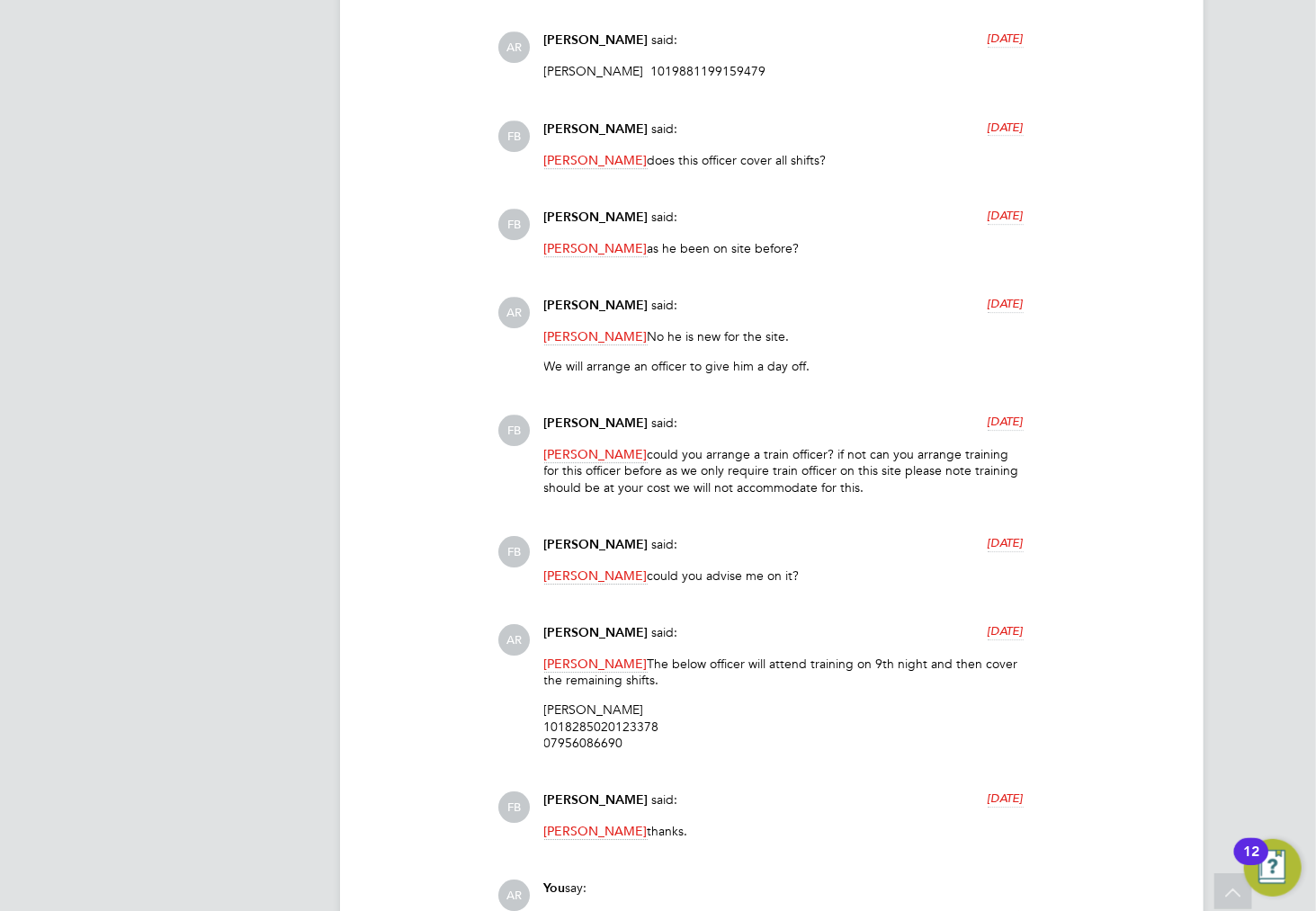 scroll, scrollTop: 3117, scrollLeft: 0, axis: vertical 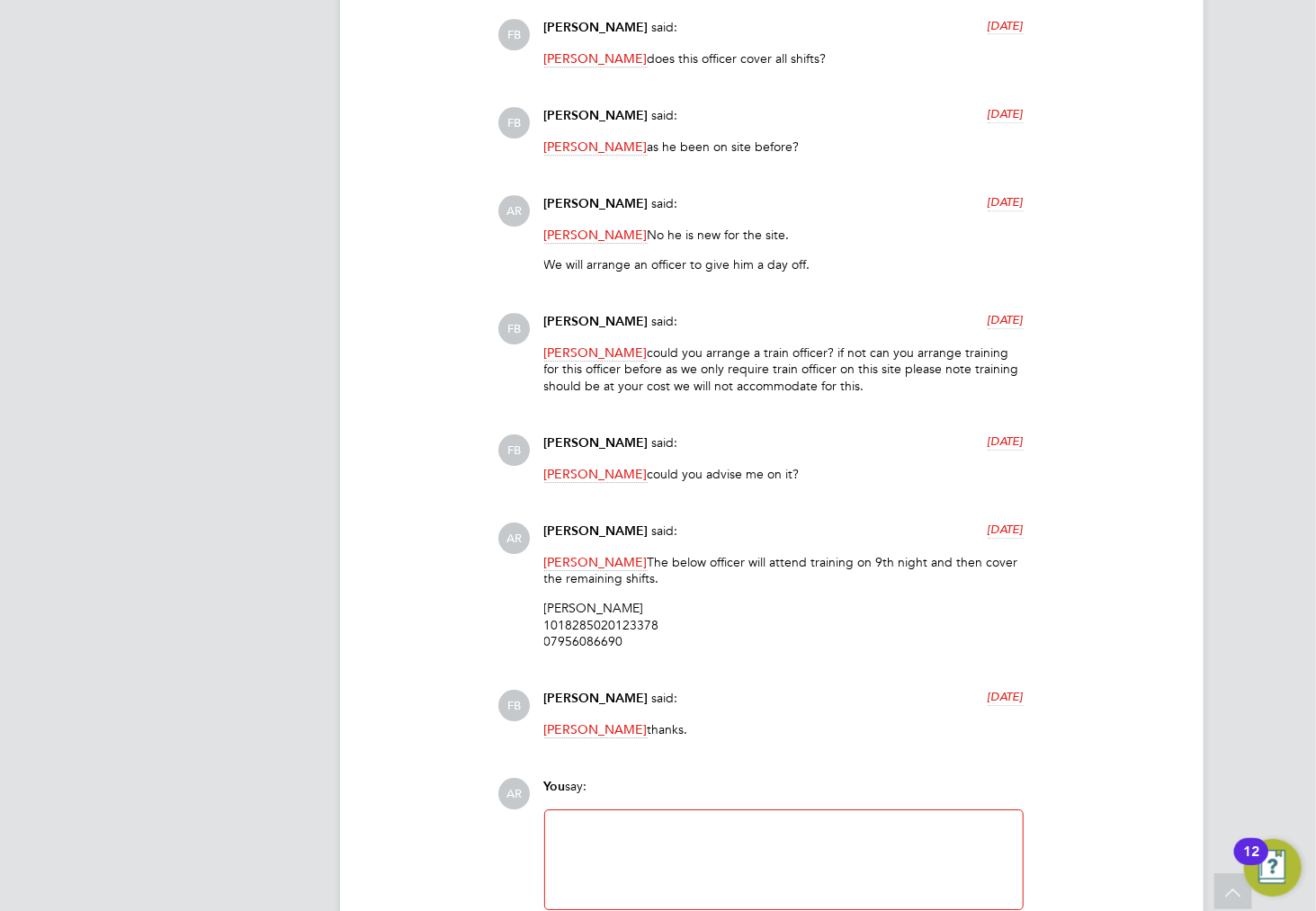 drag, startPoint x: 669, startPoint y: 626, endPoint x: 552, endPoint y: 496, distance: 174.89711 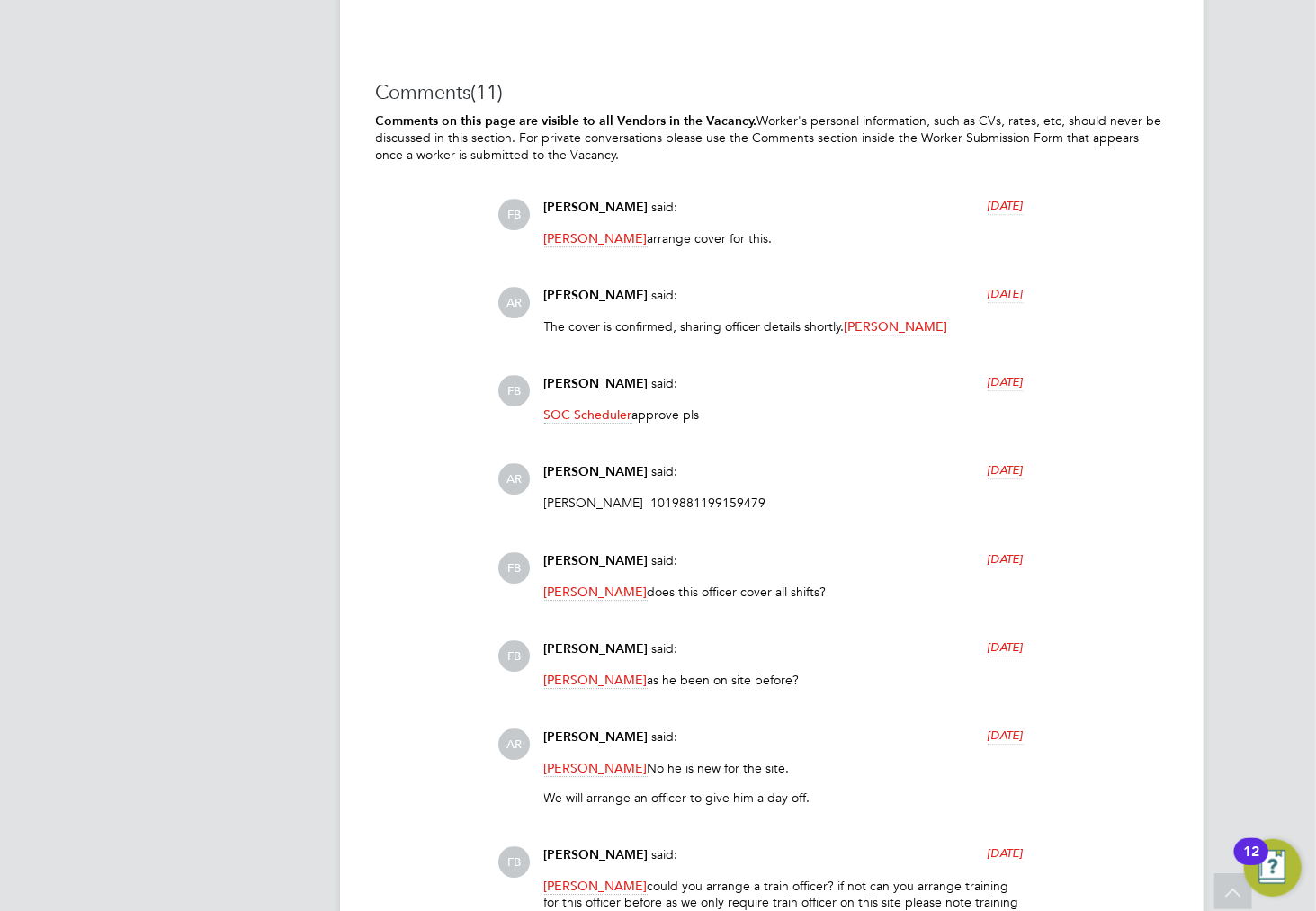 scroll, scrollTop: 2051, scrollLeft: 0, axis: vertical 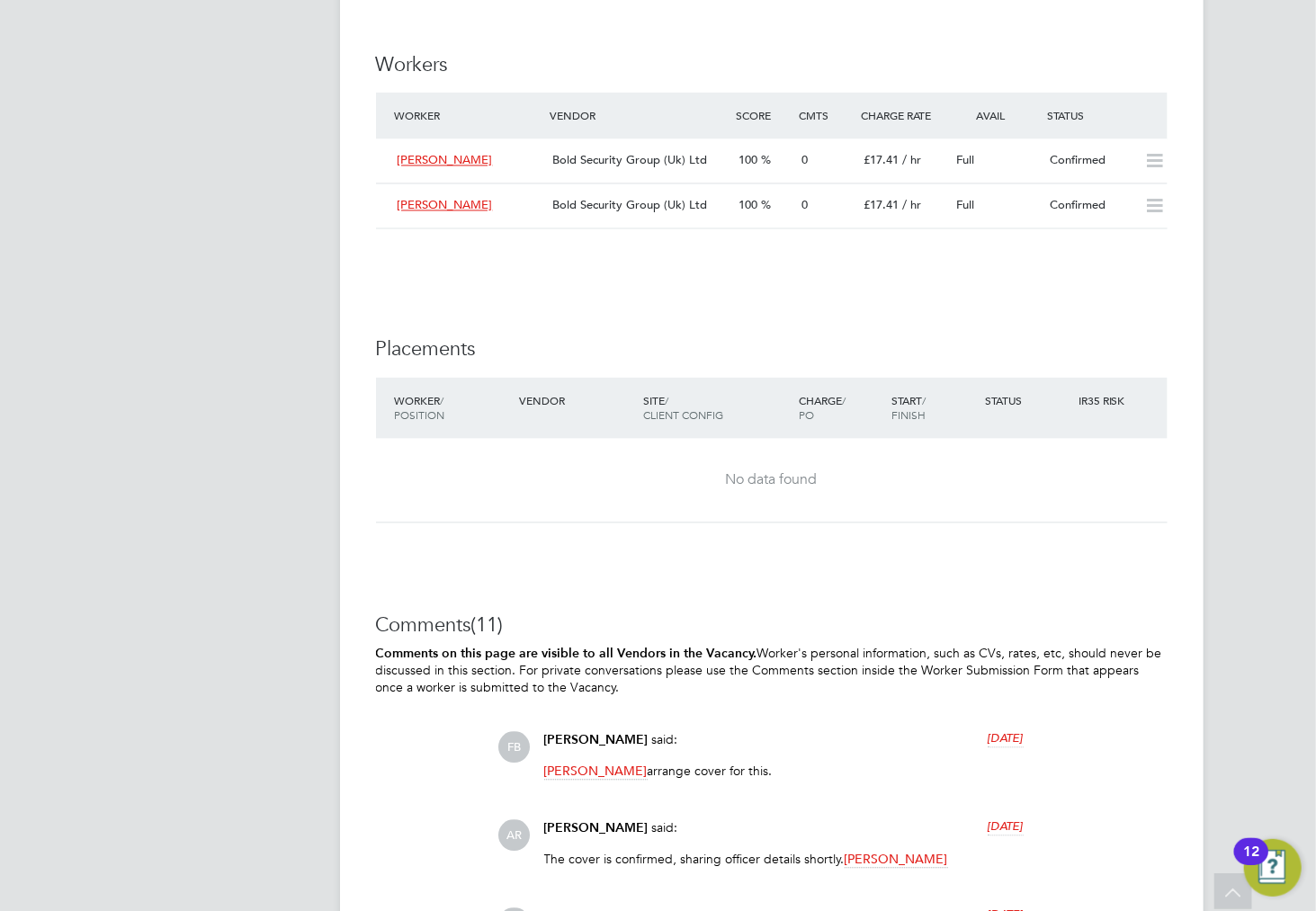click on "Comments on this page are visible to all Vendors in the Vacancy." 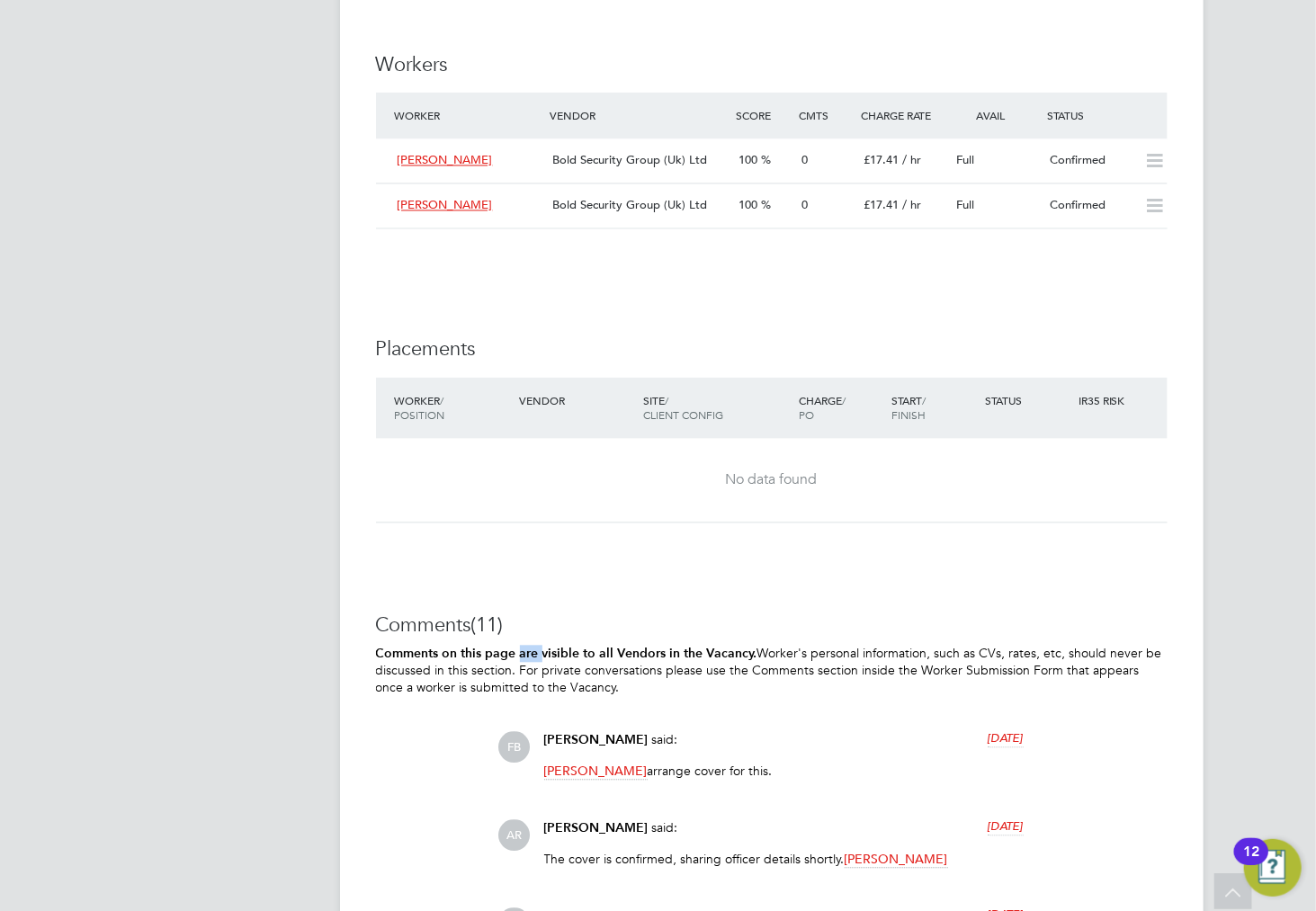 click on "Comments on this page are visible to all Vendors in the Vacancy." 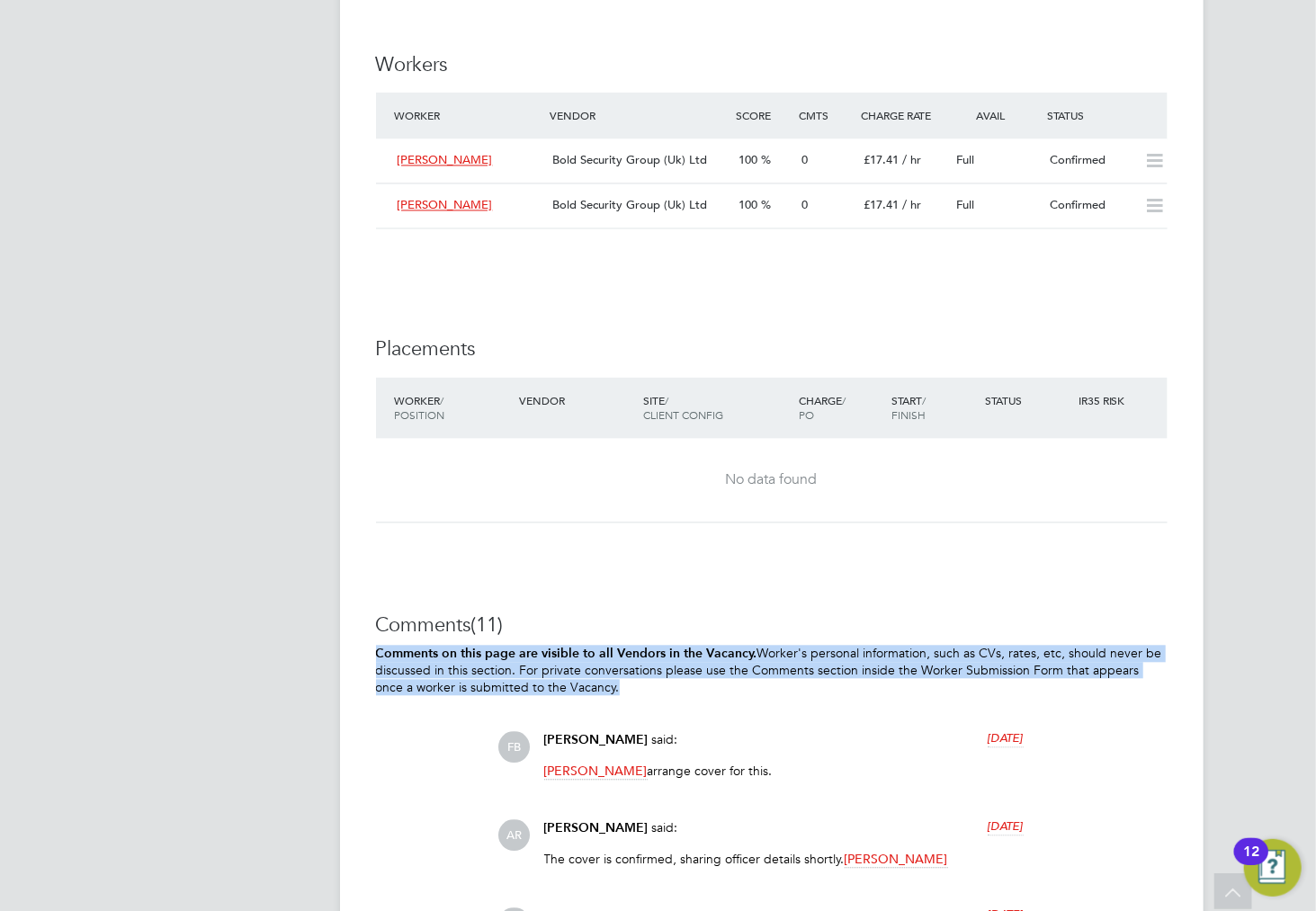 click on "Comments on this page are visible to all Vendors in the Vacancy." 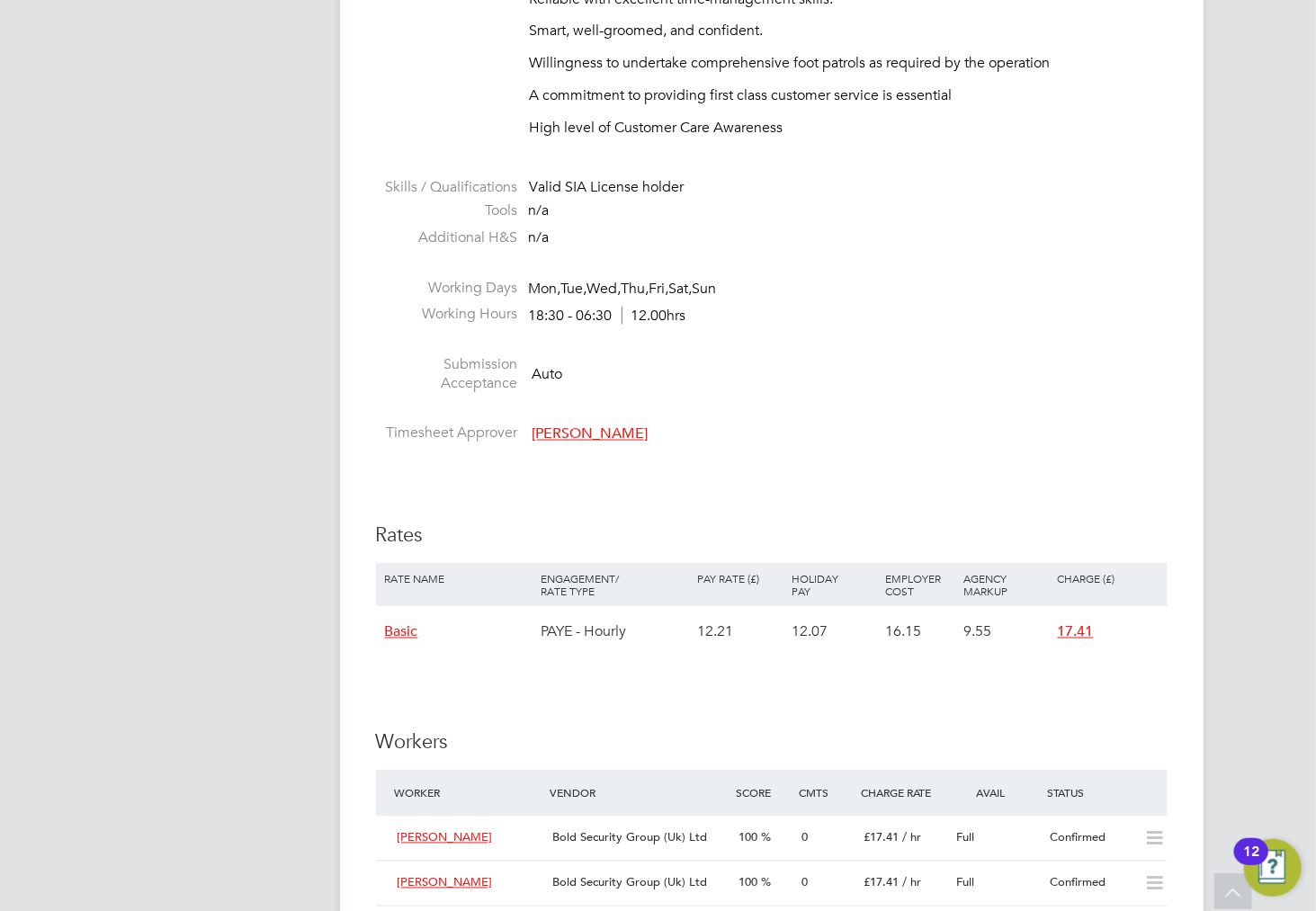 scroll, scrollTop: 1119, scrollLeft: 0, axis: vertical 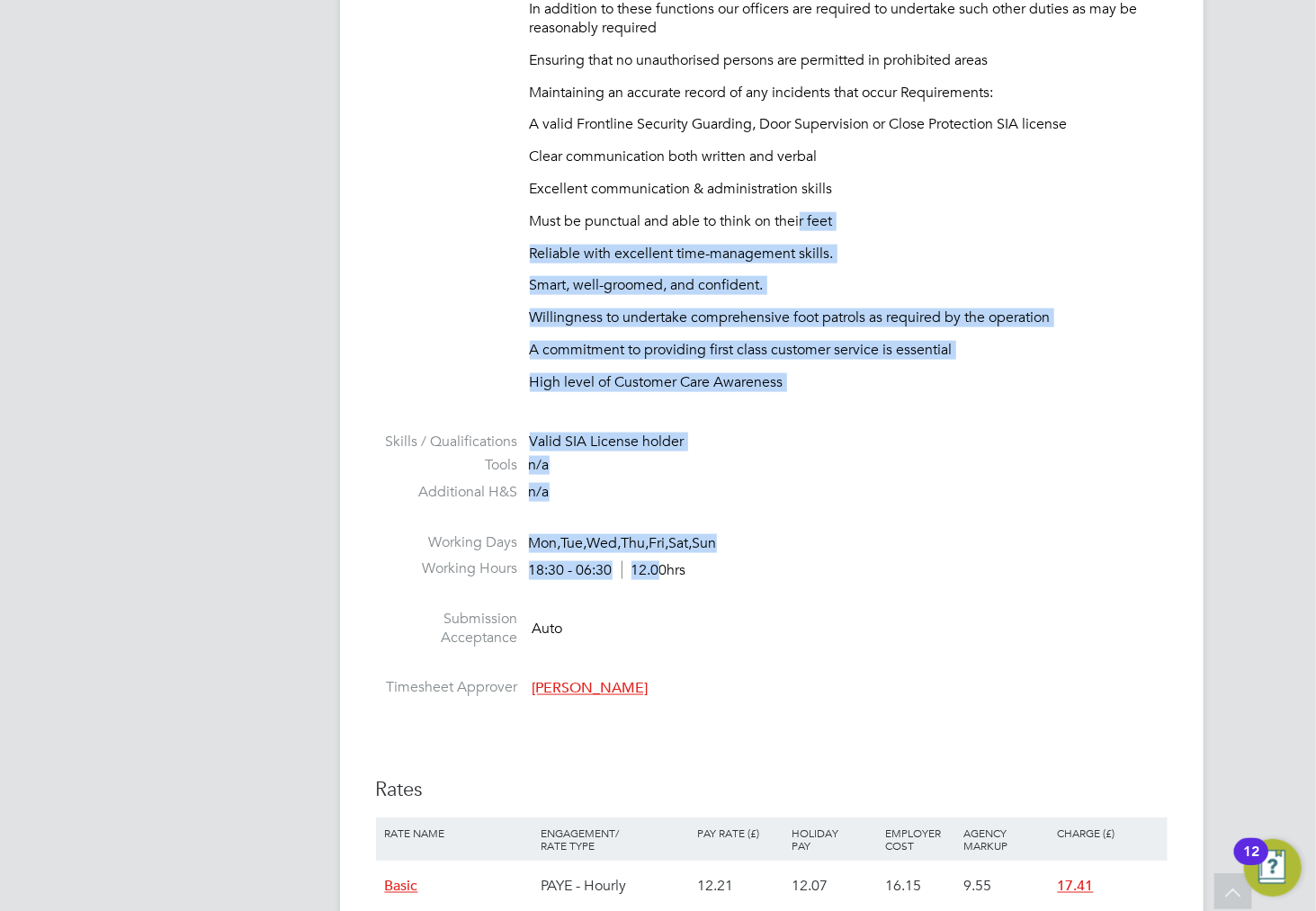 drag, startPoint x: 783, startPoint y: 315, endPoint x: 804, endPoint y: 222, distance: 95.34149 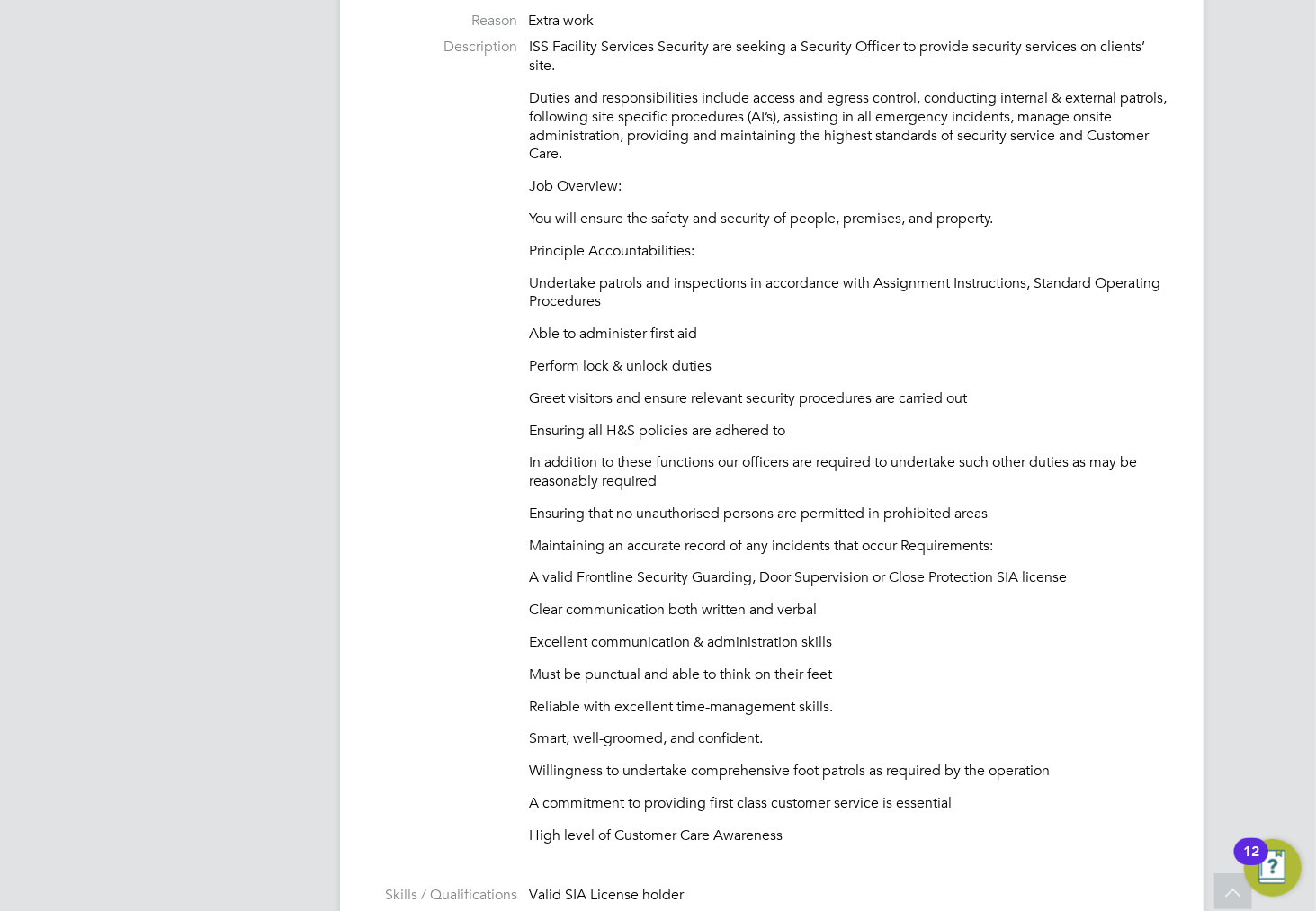 scroll, scrollTop: 452, scrollLeft: 0, axis: vertical 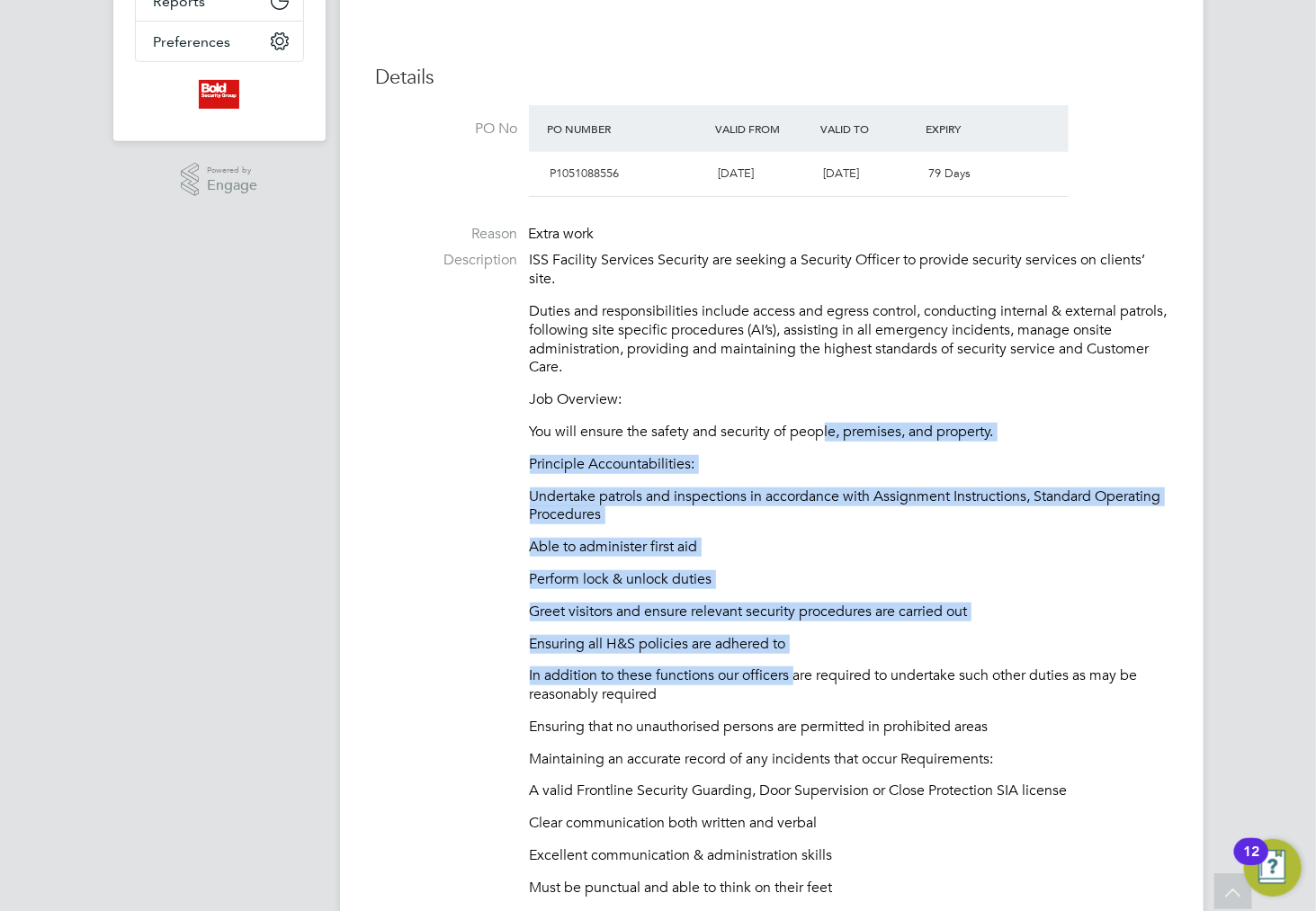 drag, startPoint x: 804, startPoint y: 639, endPoint x: 828, endPoint y: 392, distance: 248.1633 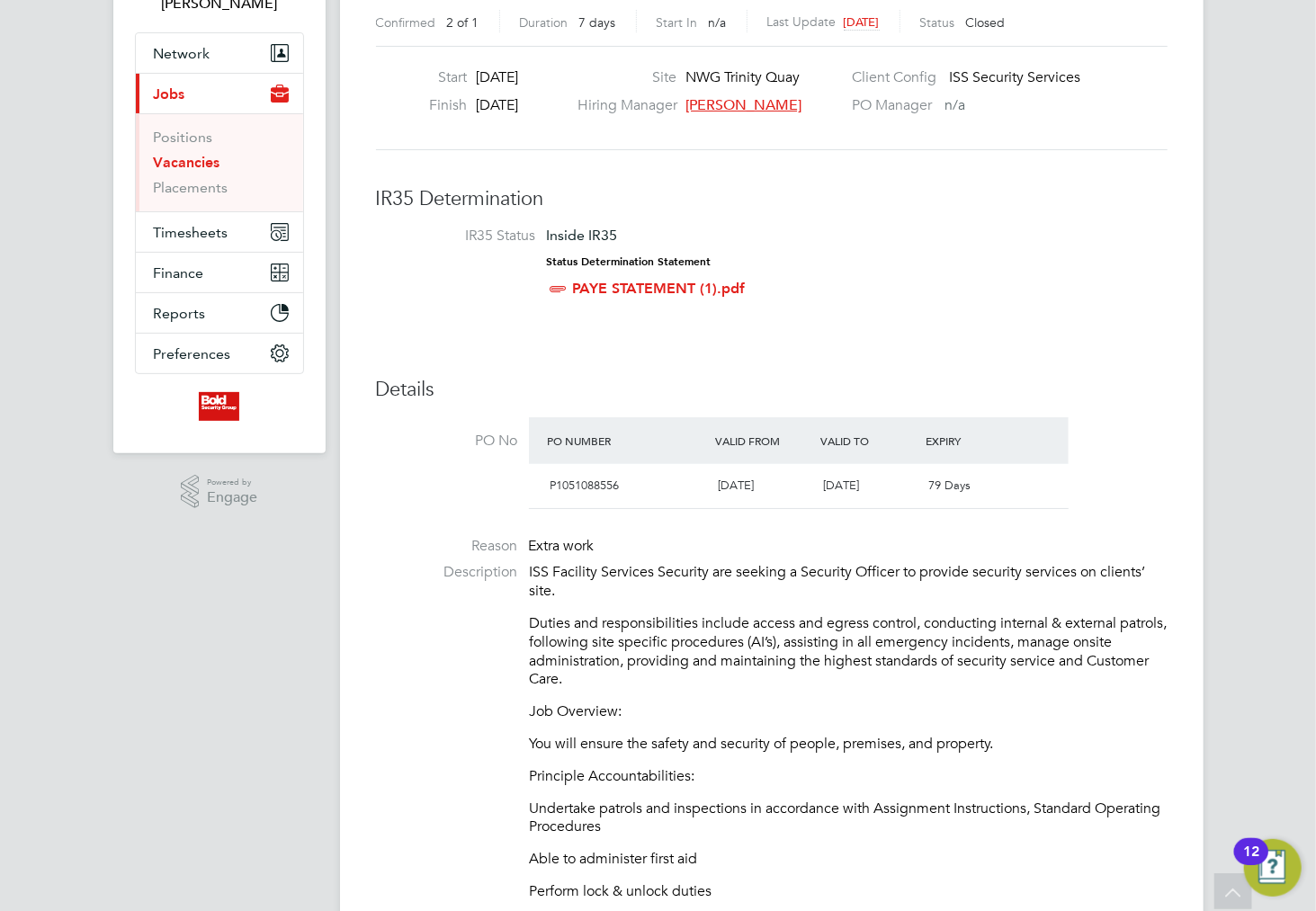 scroll, scrollTop: 0, scrollLeft: 0, axis: both 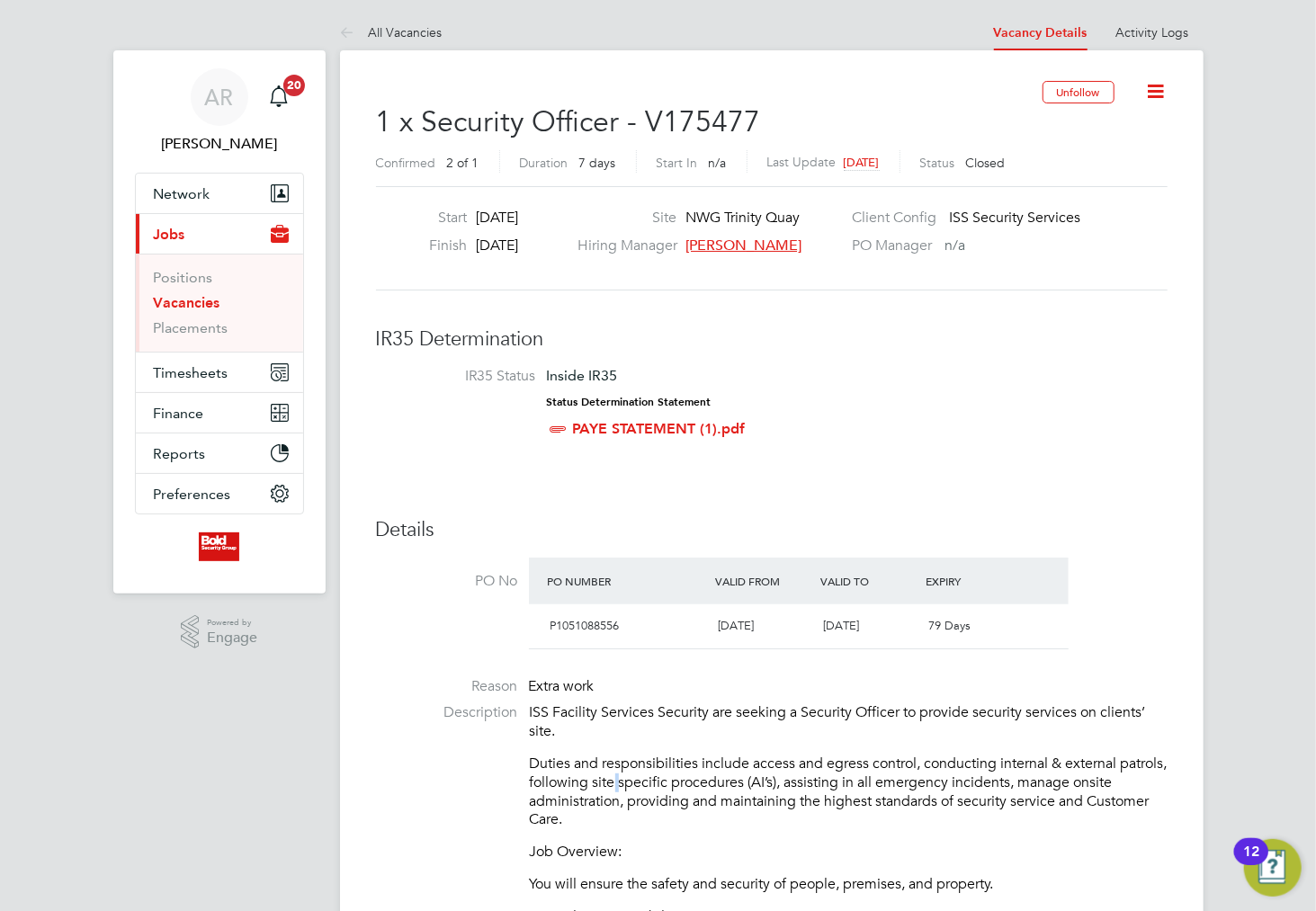 click on "Duties and responsibilities include access and egress control, conducting internal & external patrols, following site specific procedures (AI’s), assisting in all emergency incidents, manage onsite administration, providing and maintaining the highest standards of security service and Customer Care." 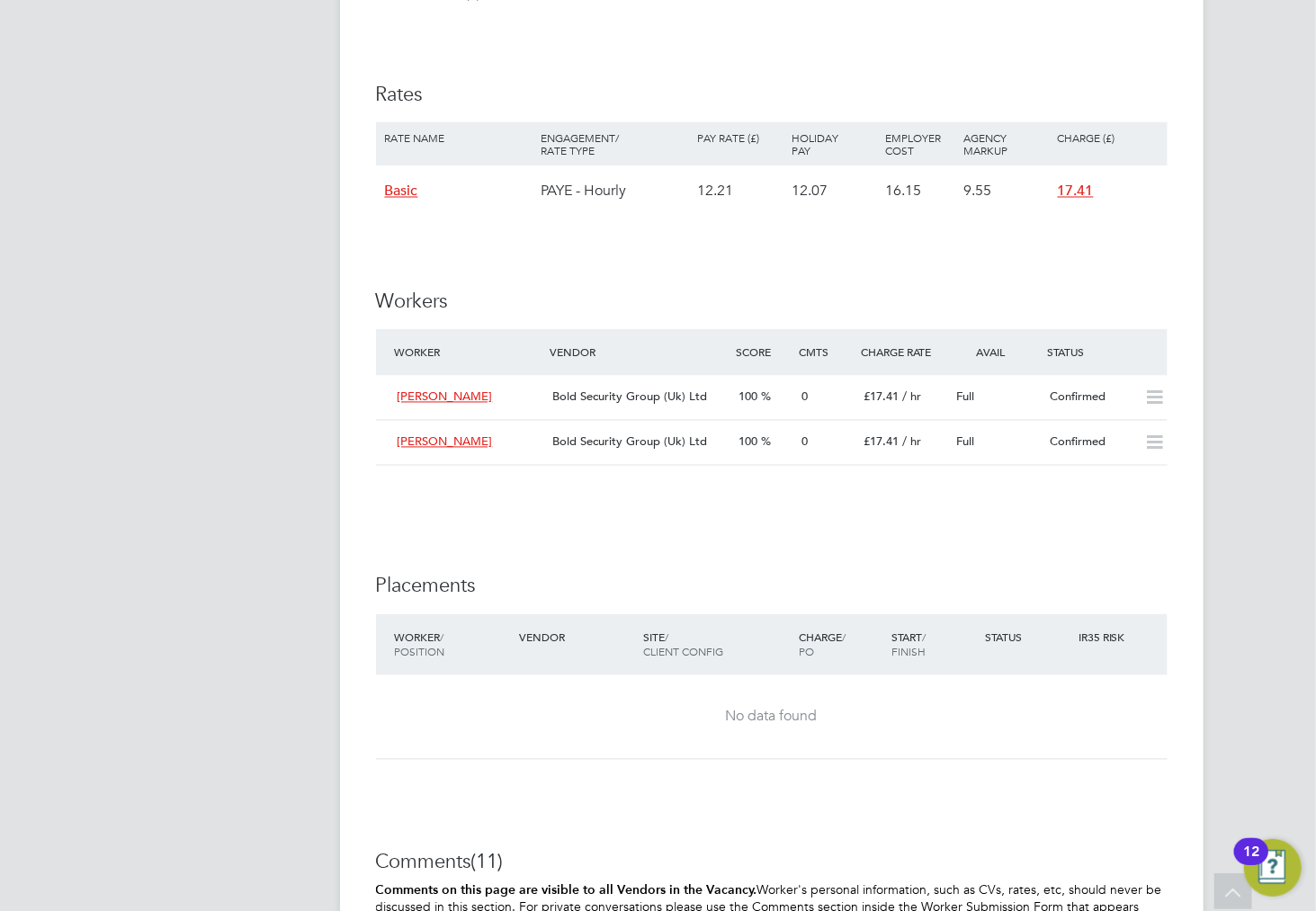scroll, scrollTop: 1865, scrollLeft: 0, axis: vertical 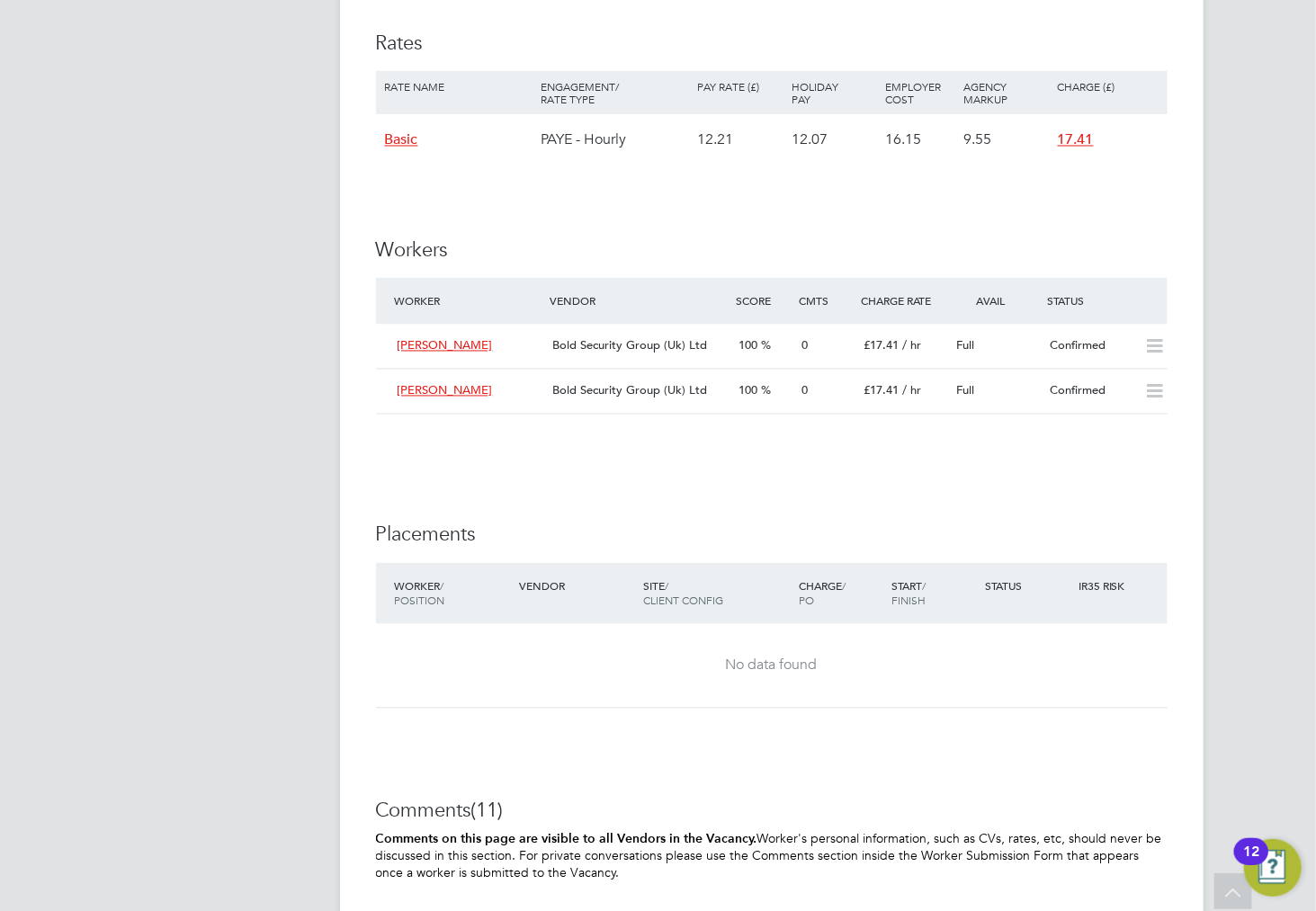 click on "AR   [PERSON_NAME]   Notifications
20   Applications:   Network
Team Members   Businesses   Sites   Workers   Contacts   Current page:   Jobs
Positions   Vacancies   Placements   Timesheets
Timesheets   Expenses   Finance
Invoices & Credit Notes   Statements   Payments   Reports
Margin Report   CIS Reports   Report Downloads   Preferences
My Business   Doc. Requirements   Notifications   VMS Configurations   Activity Logs
.st0{fill:#C0C1C2;}
Powered by Engage" at bounding box center [219, 241] 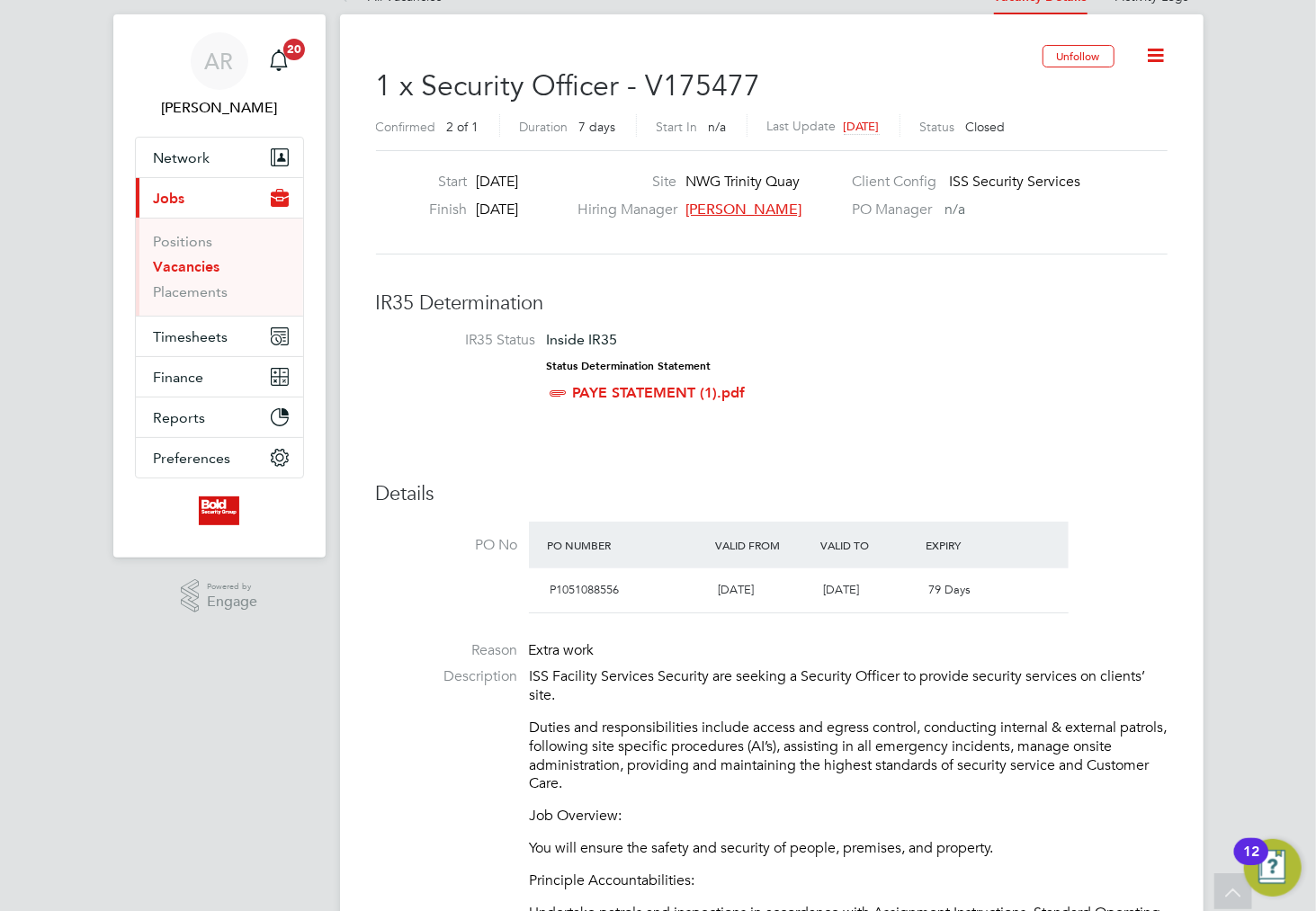 scroll, scrollTop: 0, scrollLeft: 0, axis: both 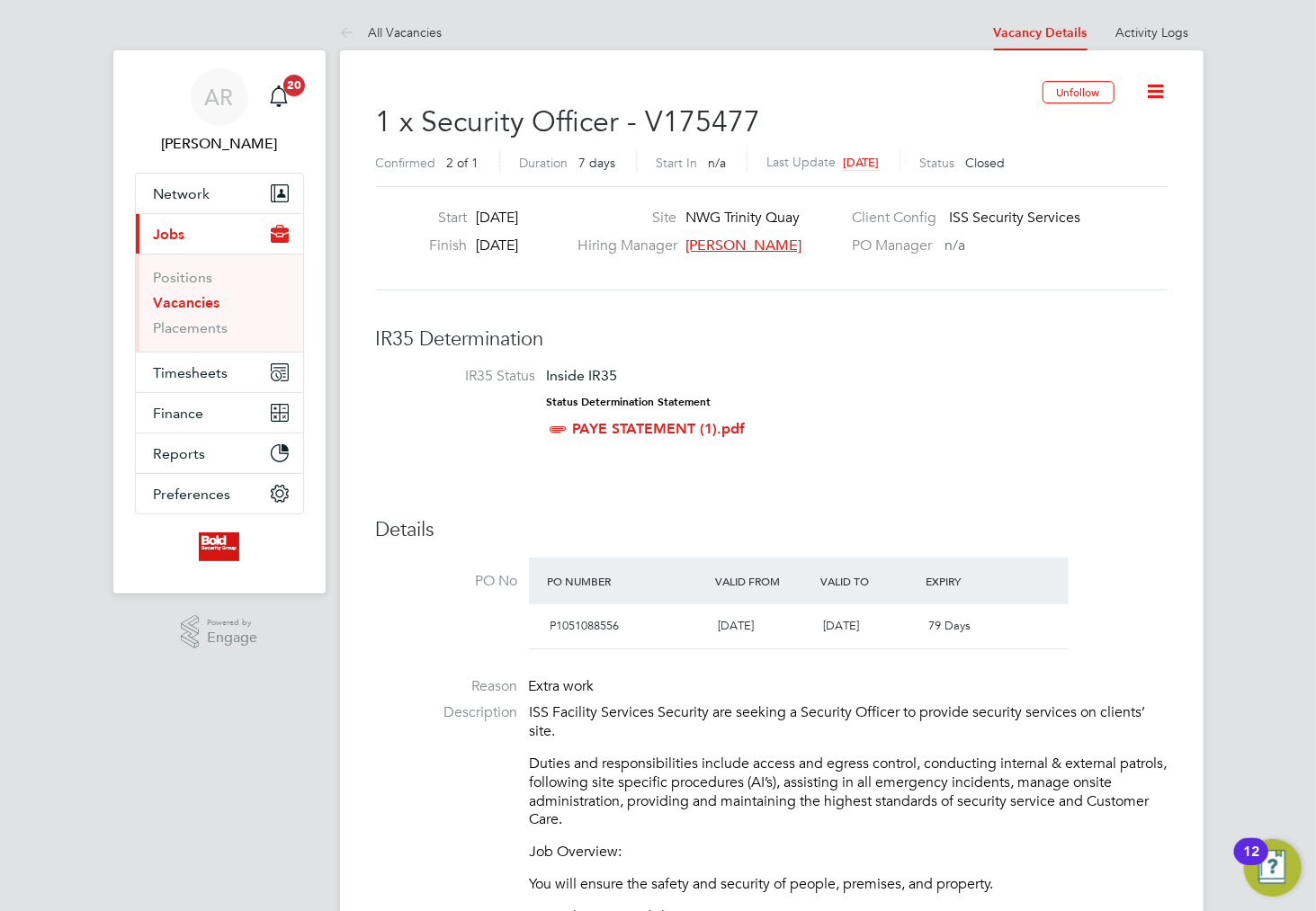 drag, startPoint x: 668, startPoint y: 784, endPoint x: 712, endPoint y: 678, distance: 114.769334 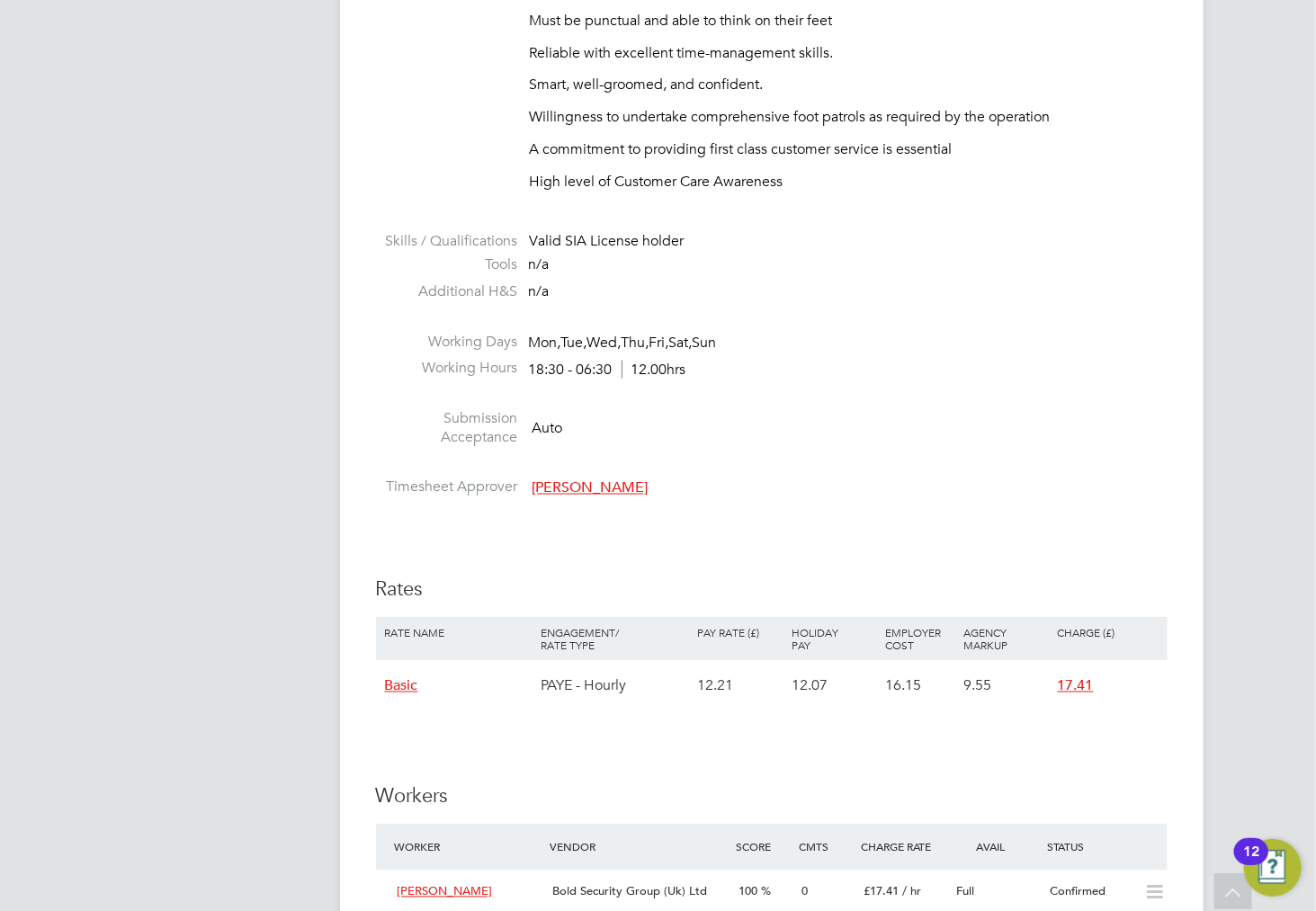 scroll, scrollTop: 1466, scrollLeft: 0, axis: vertical 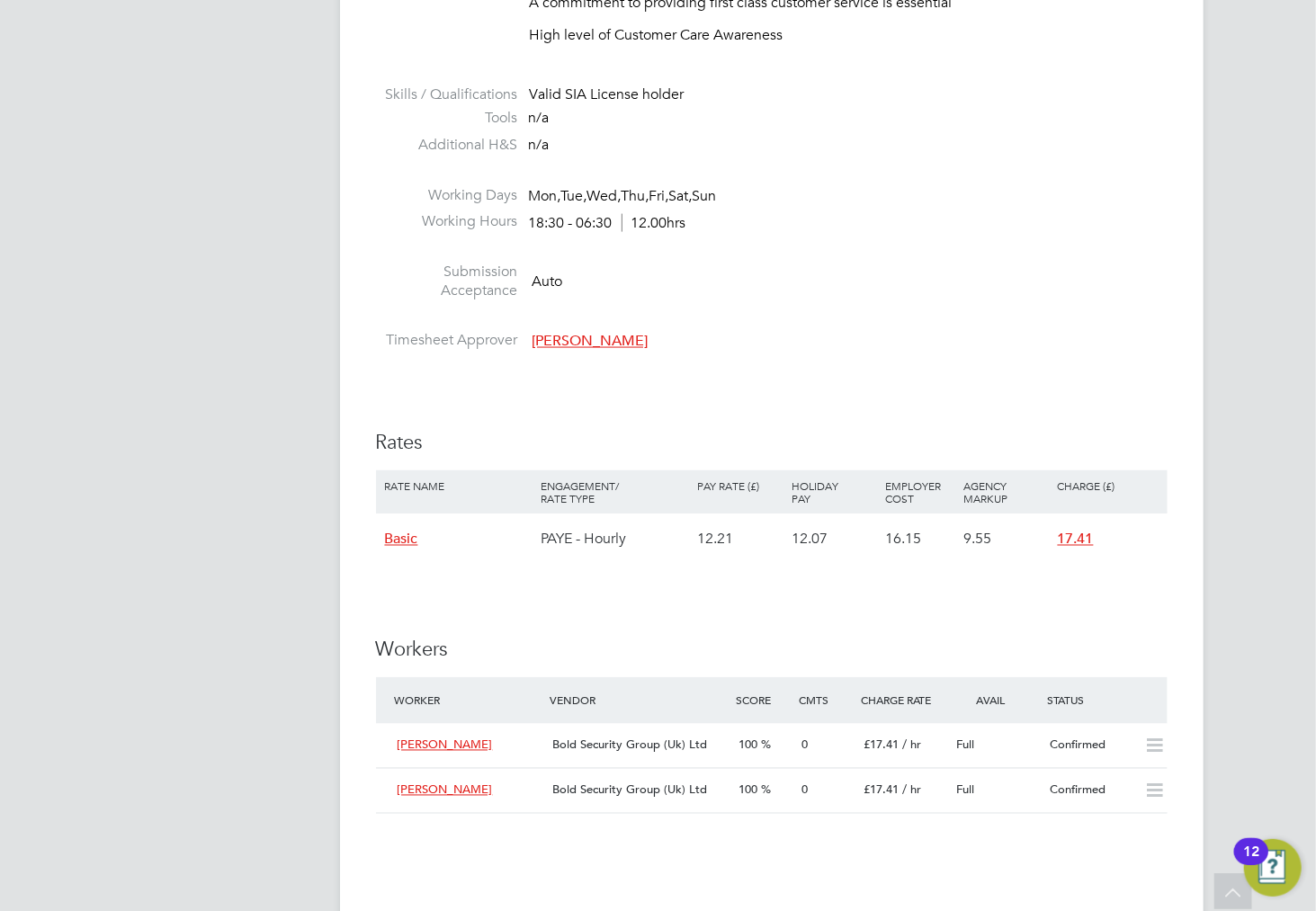 click on "IR35 Determination IR35 Status Inside IR35 Status Determination Statement   PAYE STATEMENT (1).pdf Details PO No PO Number Valid From Valid To Expiry   P1051088556   [DATE]   [DATE] 79 Days Reason   Extra work Description ISS Facility Services Security are seeking a Security Officer to provide security services on clients’ site.
Duties and responsibilities include access and egress control, conducting internal & external patrols, following site specific procedures (AI’s), assisting in all emergency incidents, manage onsite administration, providing and maintaining the highest standards of security service and Customer Care.
Job Overview:
You will ensure the safety and security of people, premises, and property.
Principle Accountabilities:
Undertake patrols and inspections in accordance with Assignment Instructions, Standard Operating Procedures
Able to administer first aid
Perform lock & unlock duties
Greet visitors and ensure relevant security procedures are carried out" 